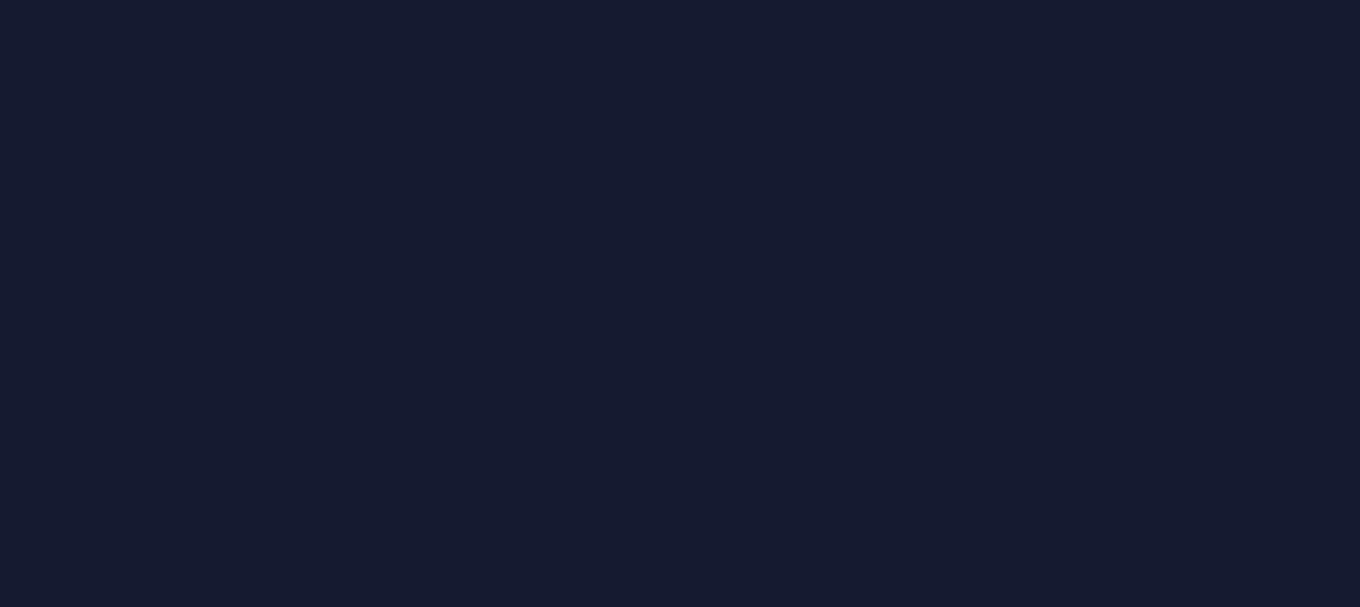 scroll, scrollTop: 0, scrollLeft: 0, axis: both 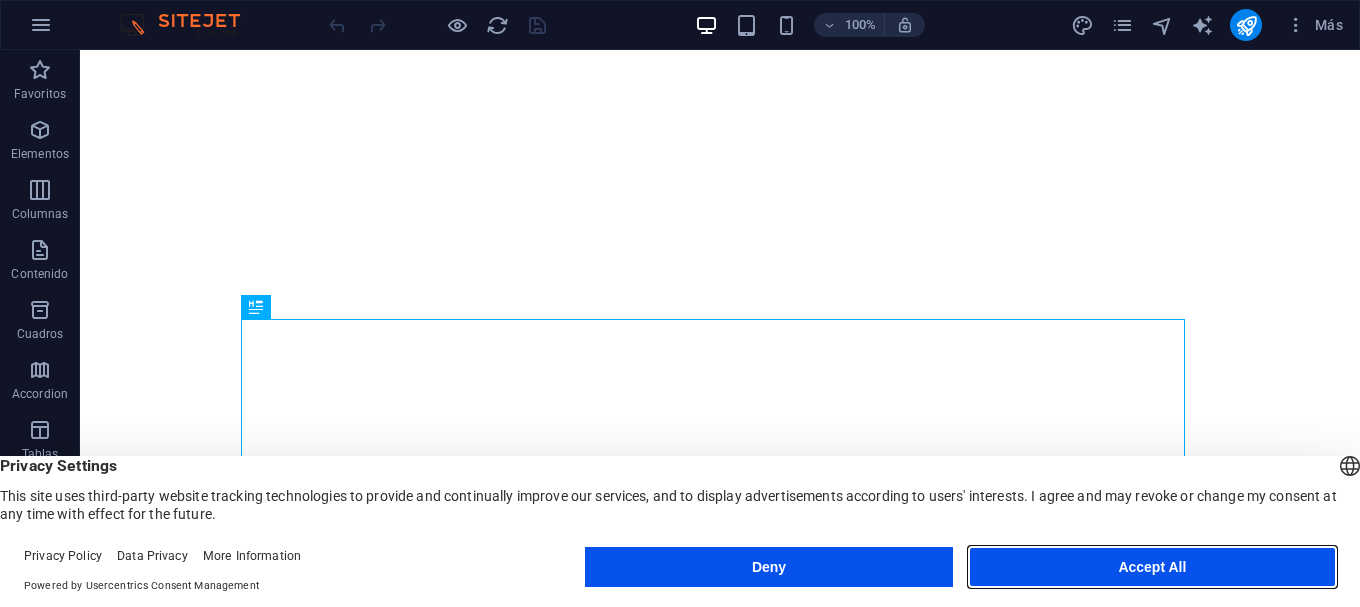 click on "Accept All" at bounding box center (1152, 567) 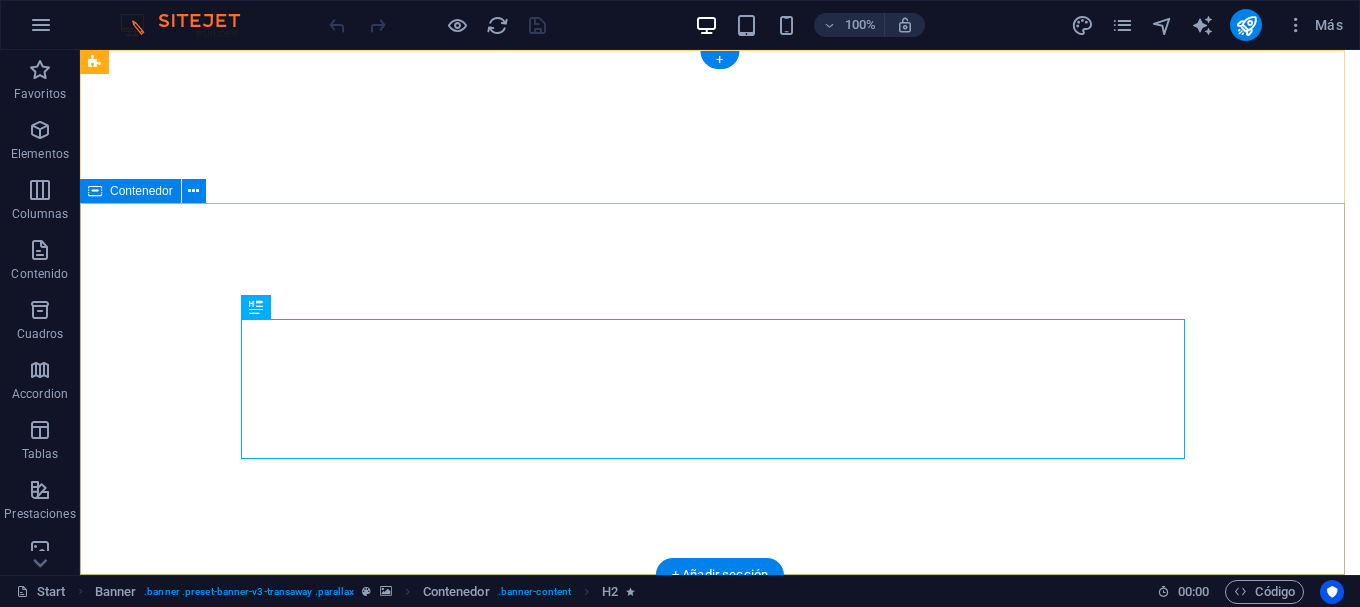 click on "nuestro Servicio de transporte" at bounding box center [720, 1136] 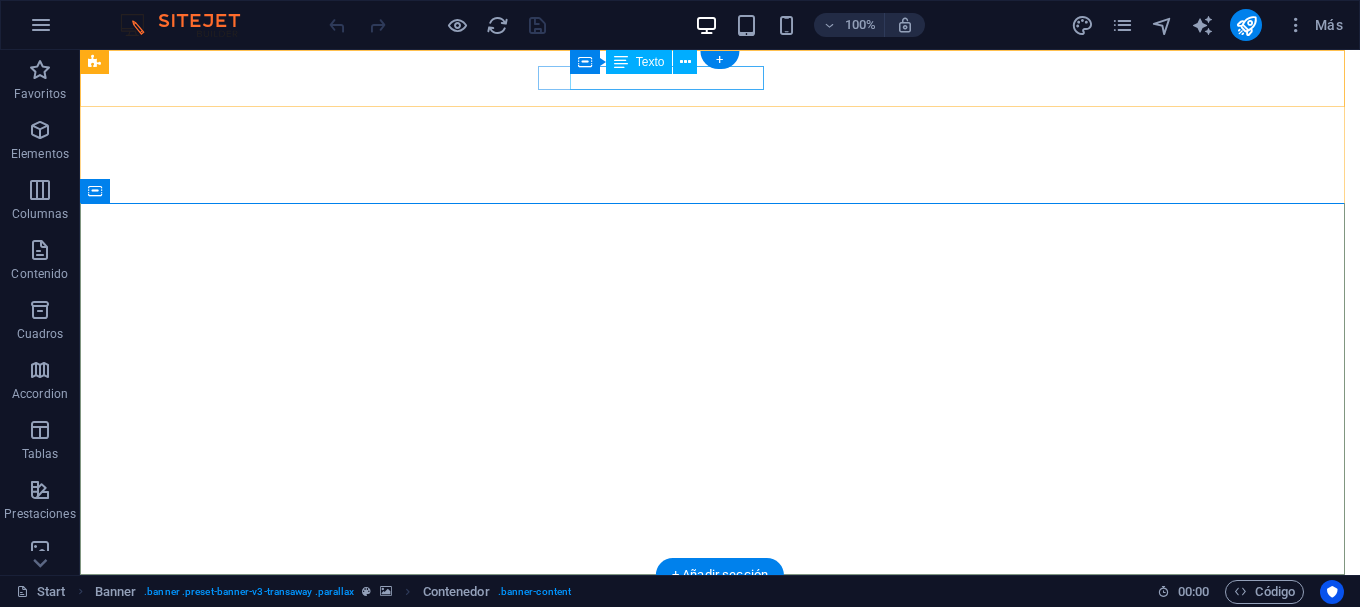 click on "info [EMAIL] [DOMAIN]" at bounding box center (715, 655) 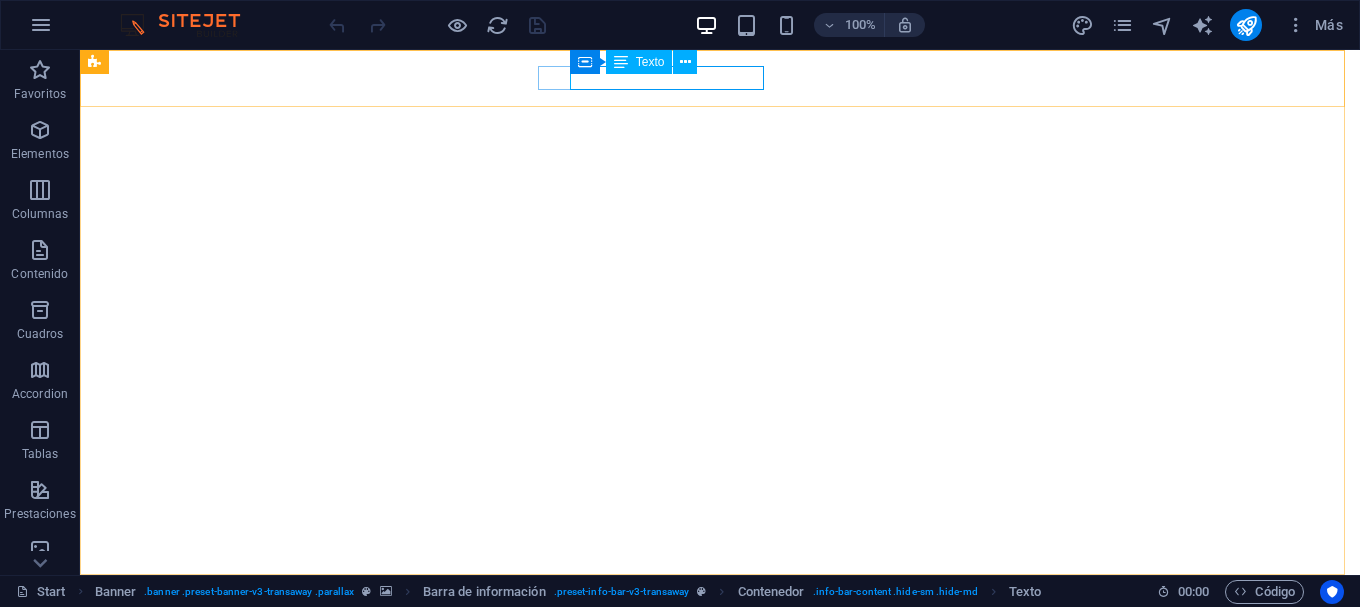 click on "Texto" at bounding box center [650, 62] 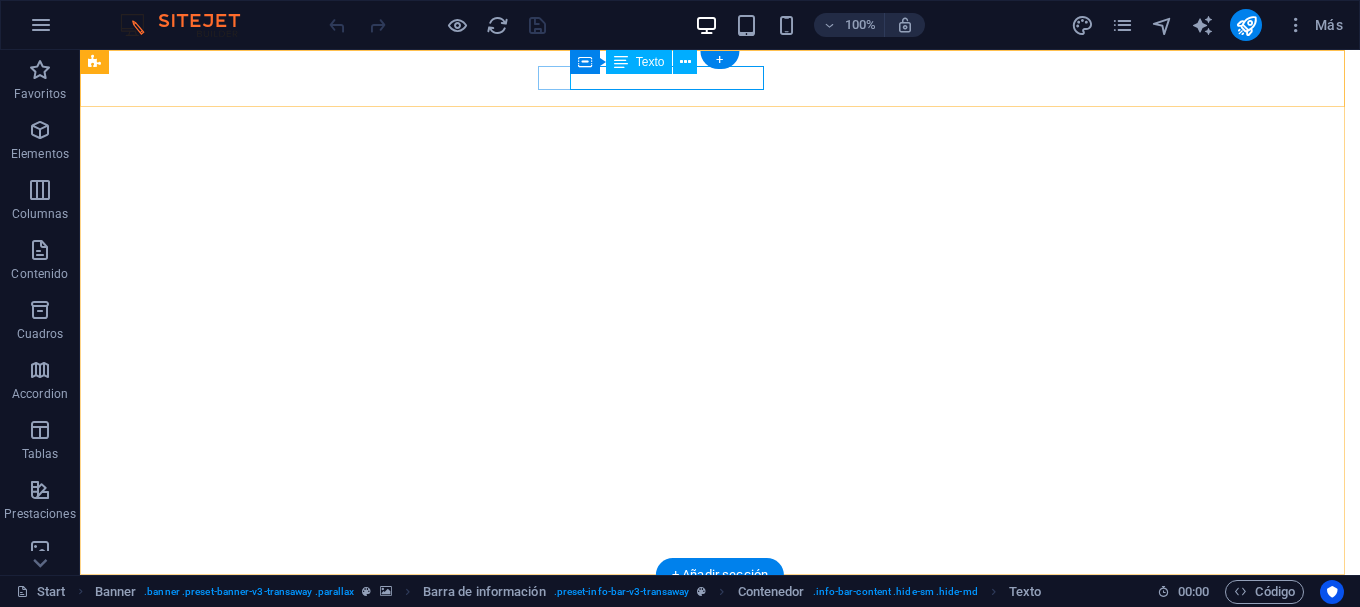 click on "info [EMAIL] [DOMAIN]" at bounding box center (715, 655) 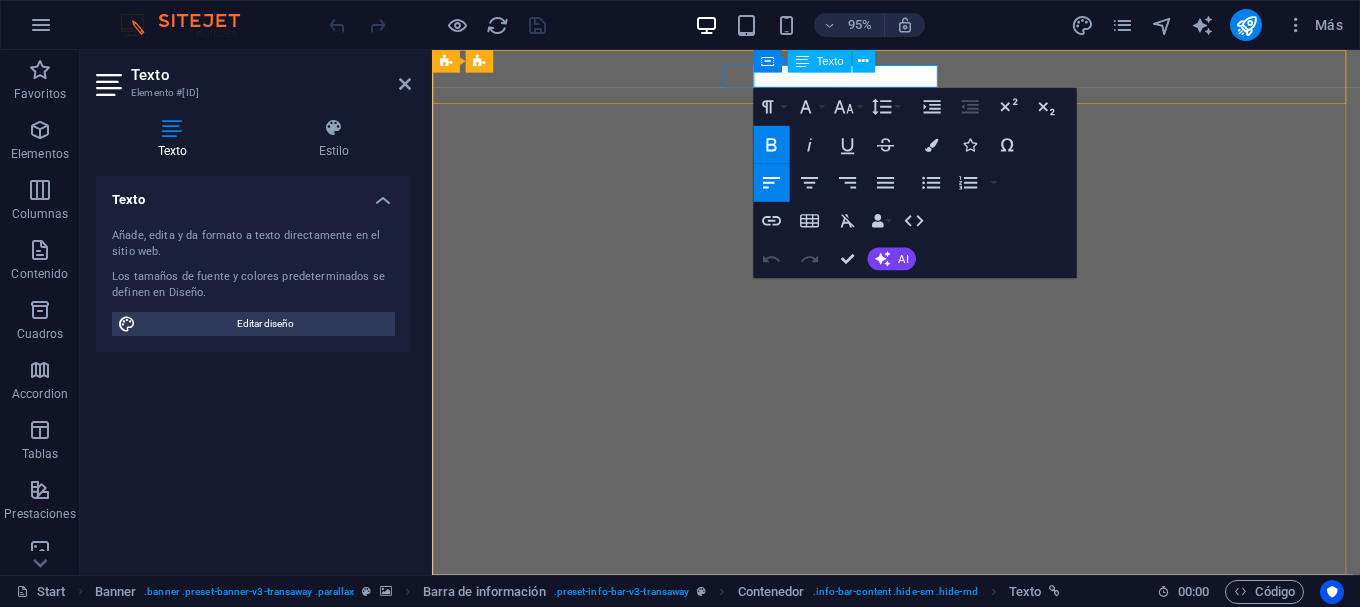 click on "Contenedor   Texto" at bounding box center [820, 62] 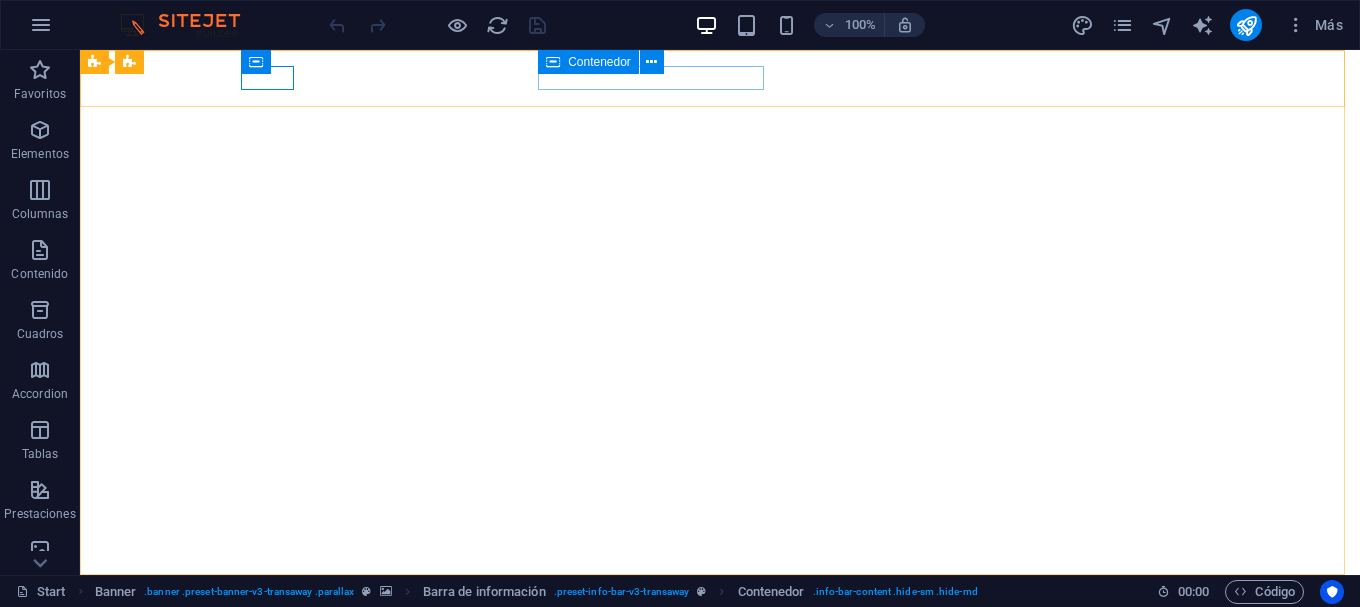 click on "Contenedor" at bounding box center [599, 62] 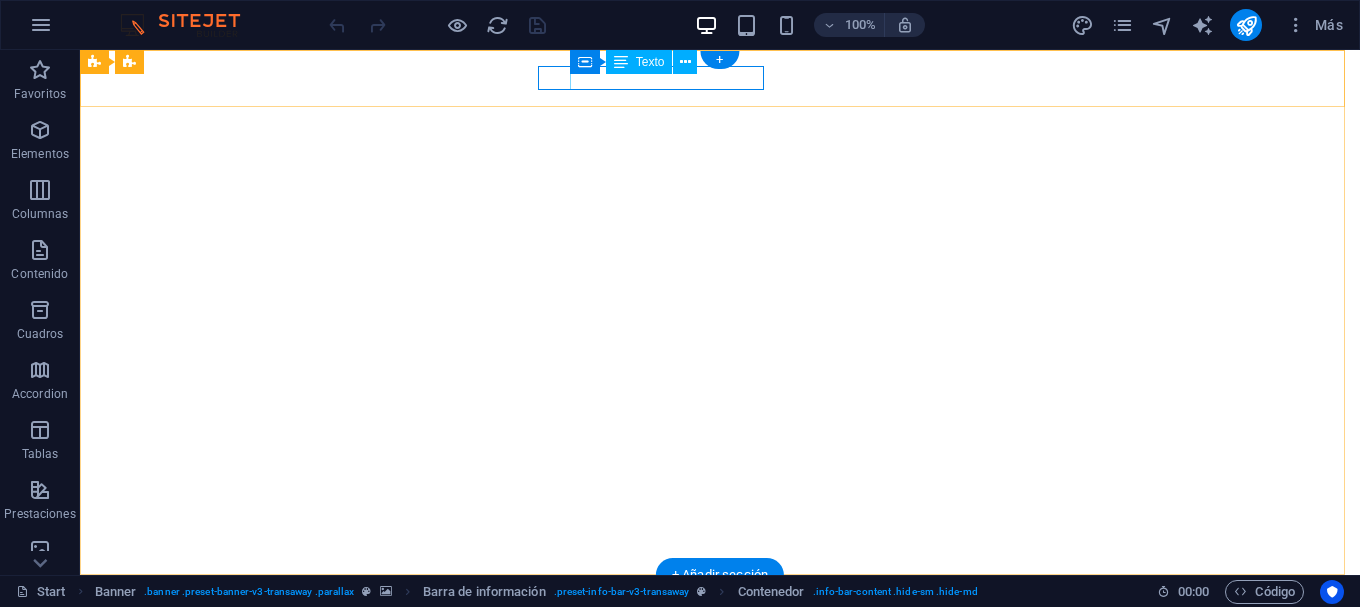 click on "info [EMAIL] [DOMAIN]" at bounding box center (715, 655) 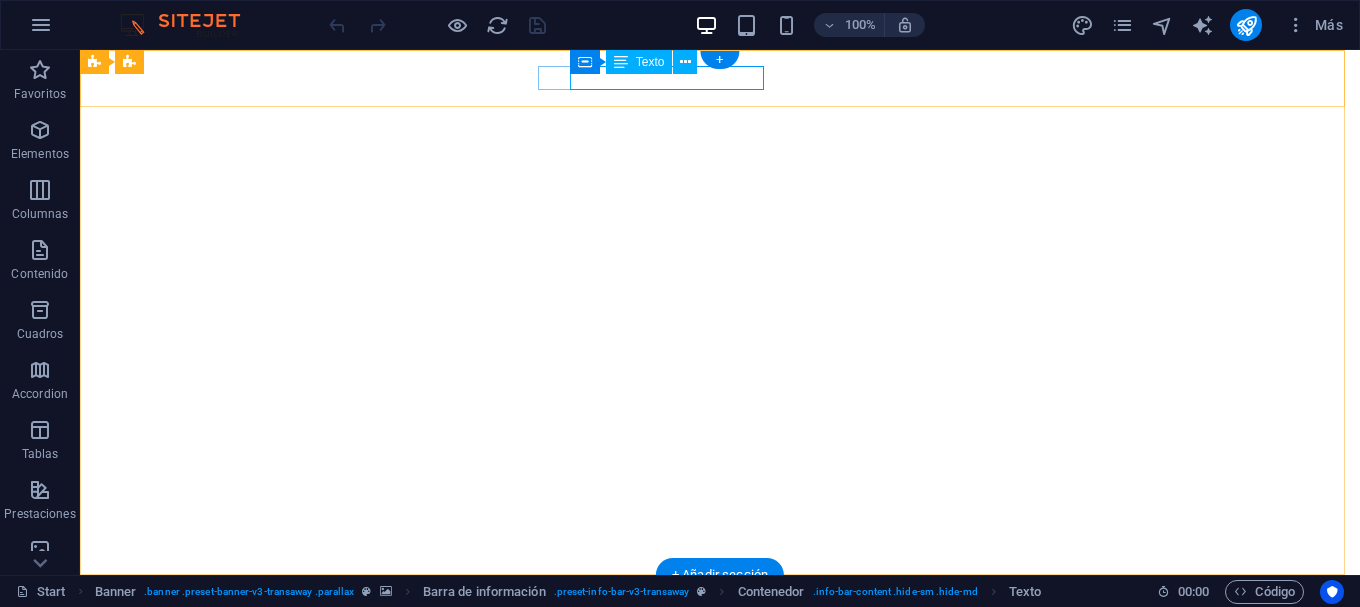 click on "info [EMAIL] [DOMAIN]" at bounding box center [715, 655] 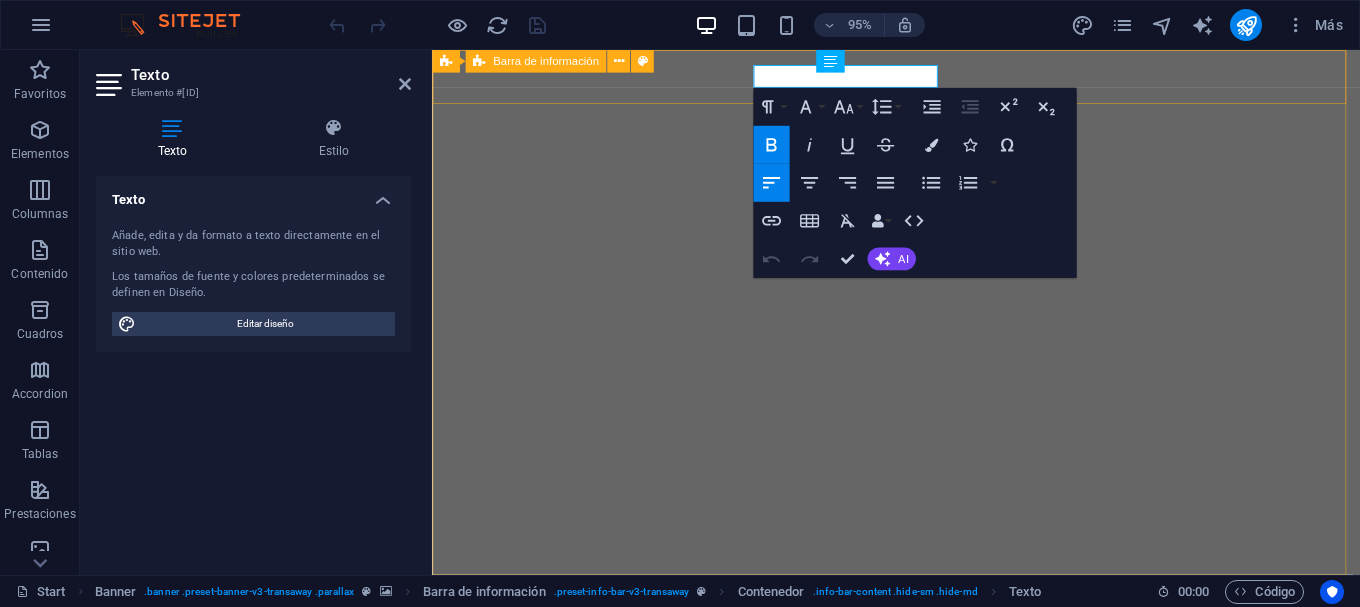 click on "+56 info [EMAIL] [DOMAIN]" at bounding box center (920, 697) 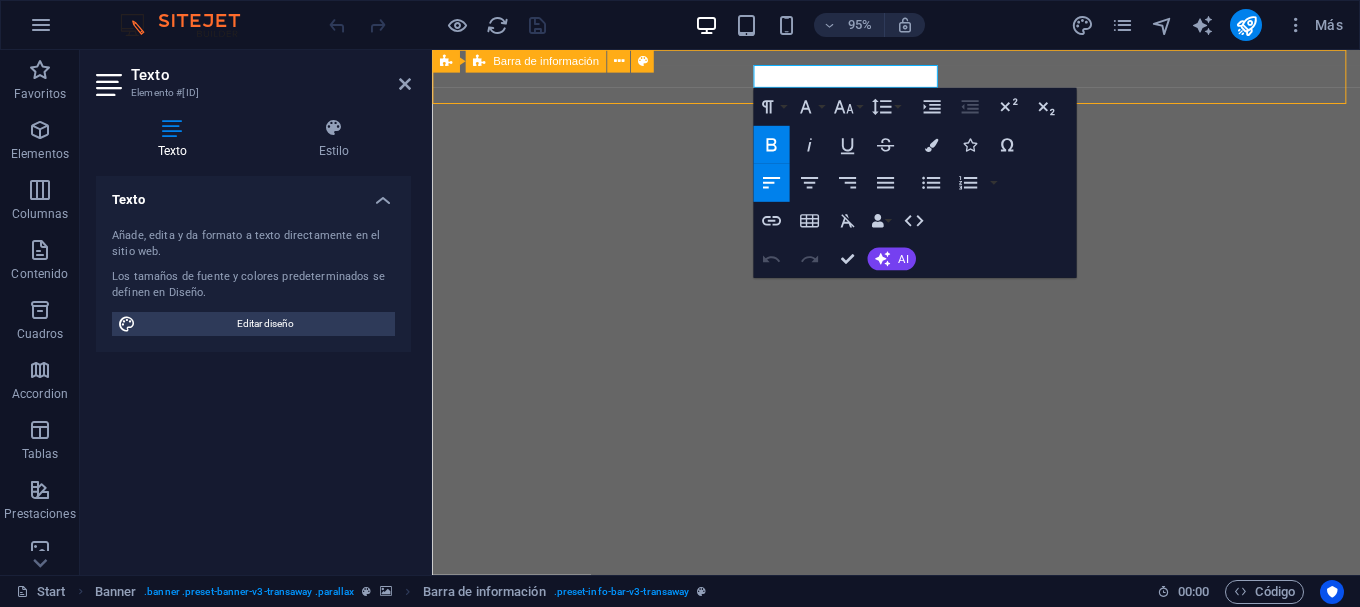 click on "+56 info [EMAIL] [DOMAIN]" at bounding box center (920, 697) 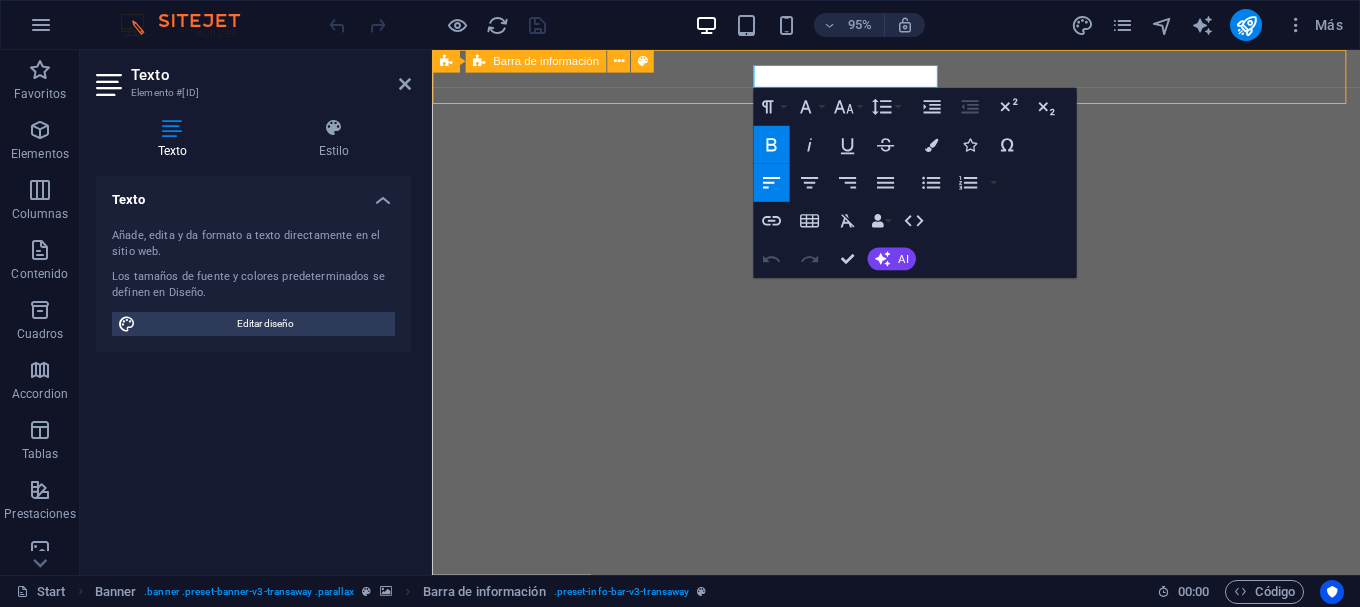 click on "Contenedor   Texto" at bounding box center [0, 0] 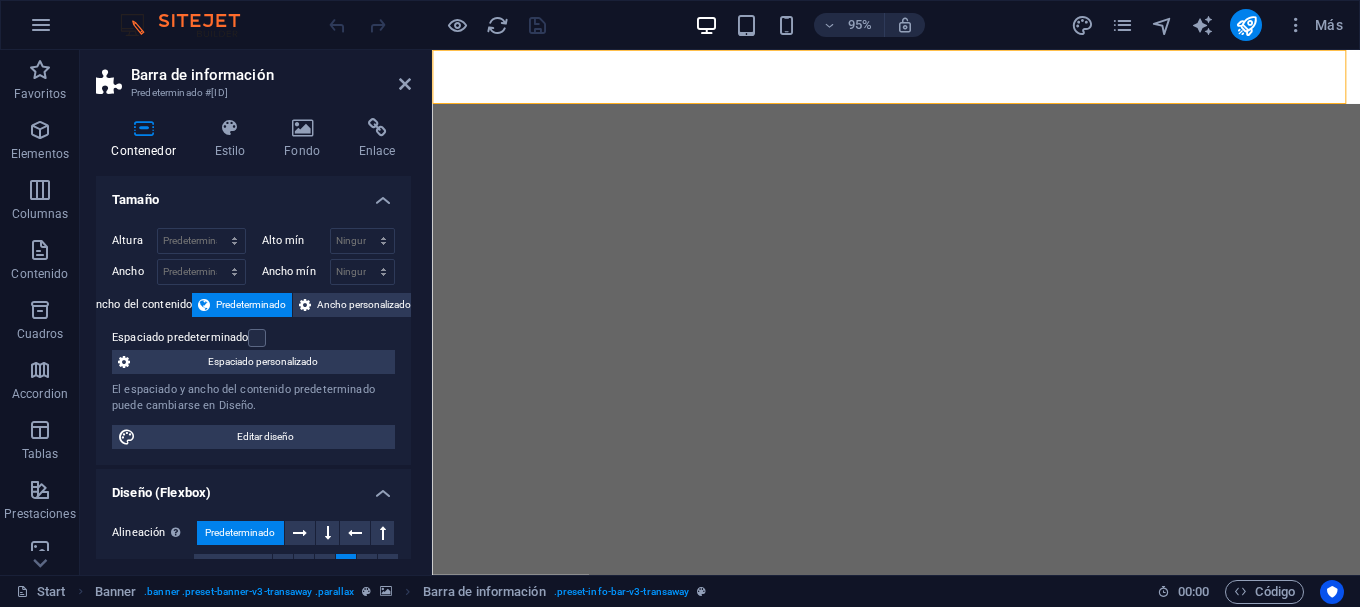 click on "info [EMAIL] [DOMAIN]" at bounding box center (916, 655) 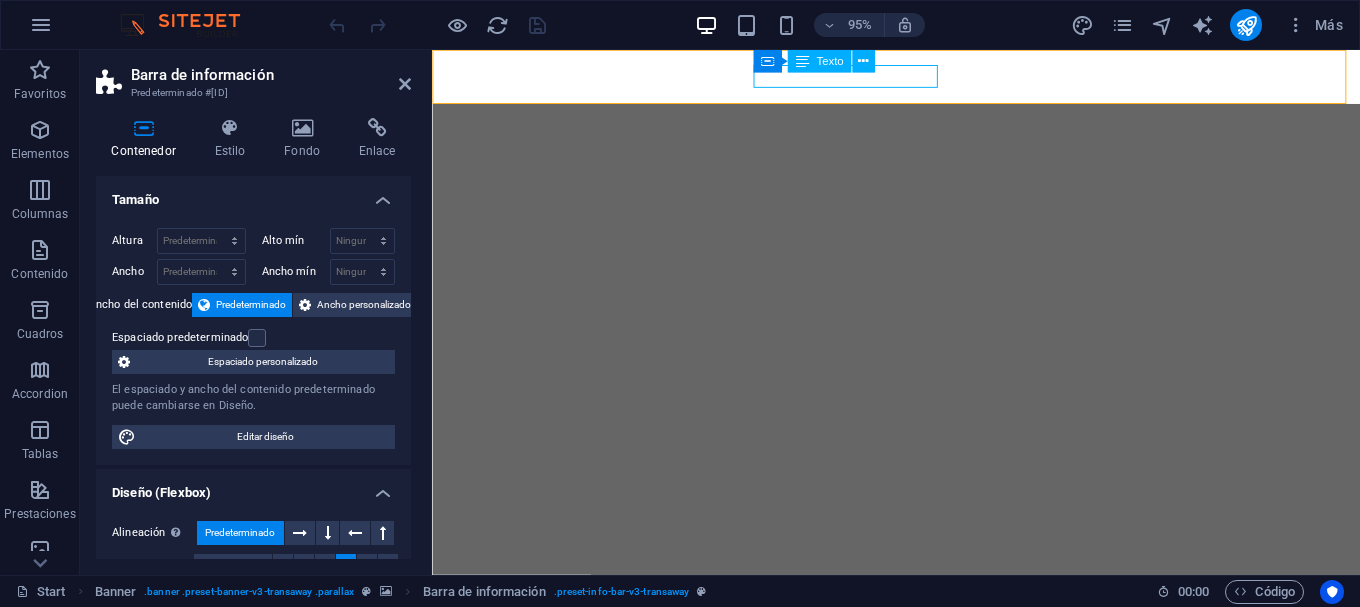 click on "Contenedor   Texto" at bounding box center (820, 62) 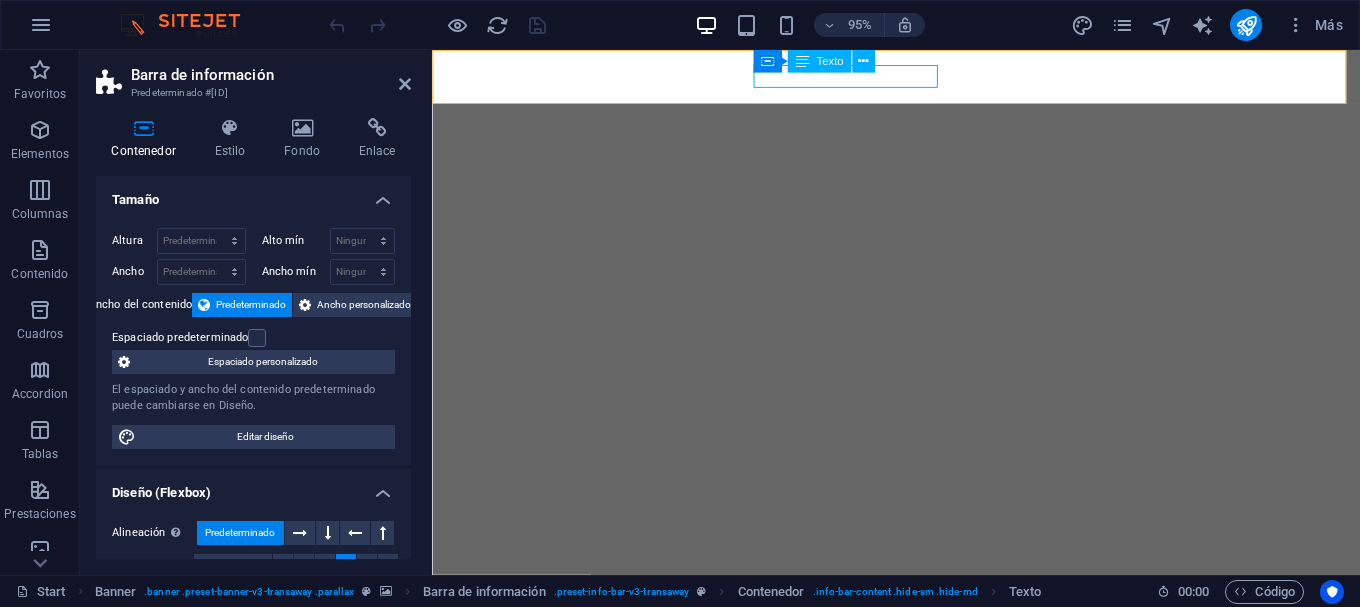 click on "Contenedor   Texto" at bounding box center [820, 62] 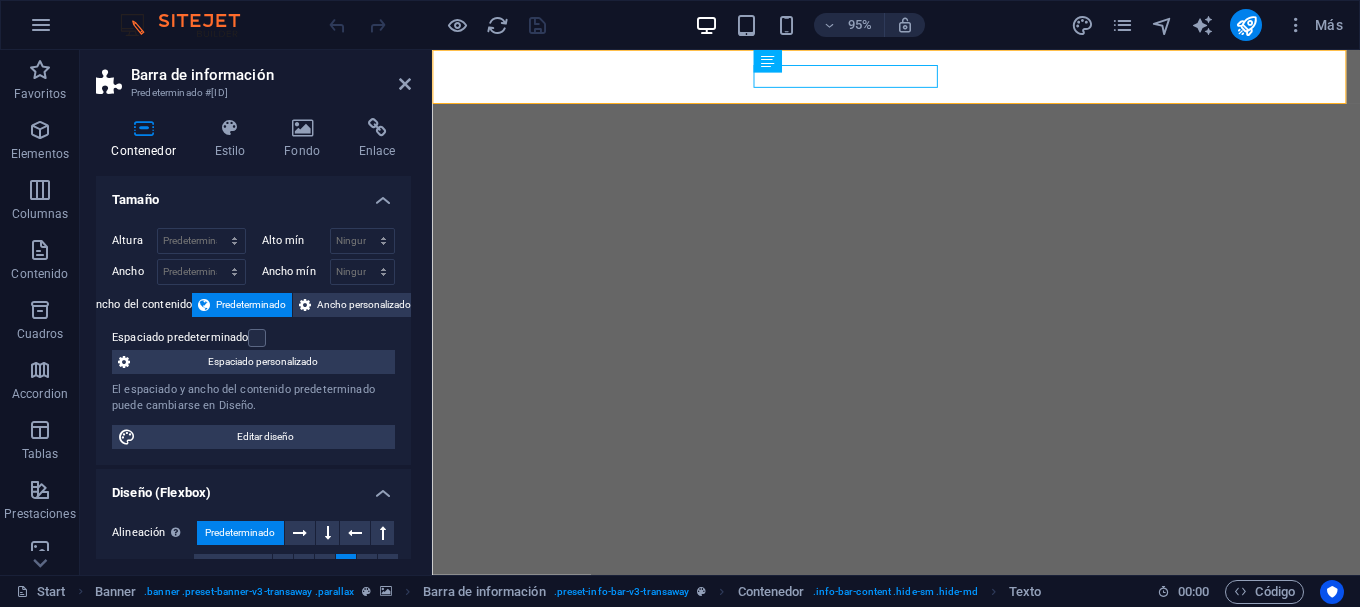 click on "info [EMAIL] [DOMAIN]" at bounding box center [916, 655] 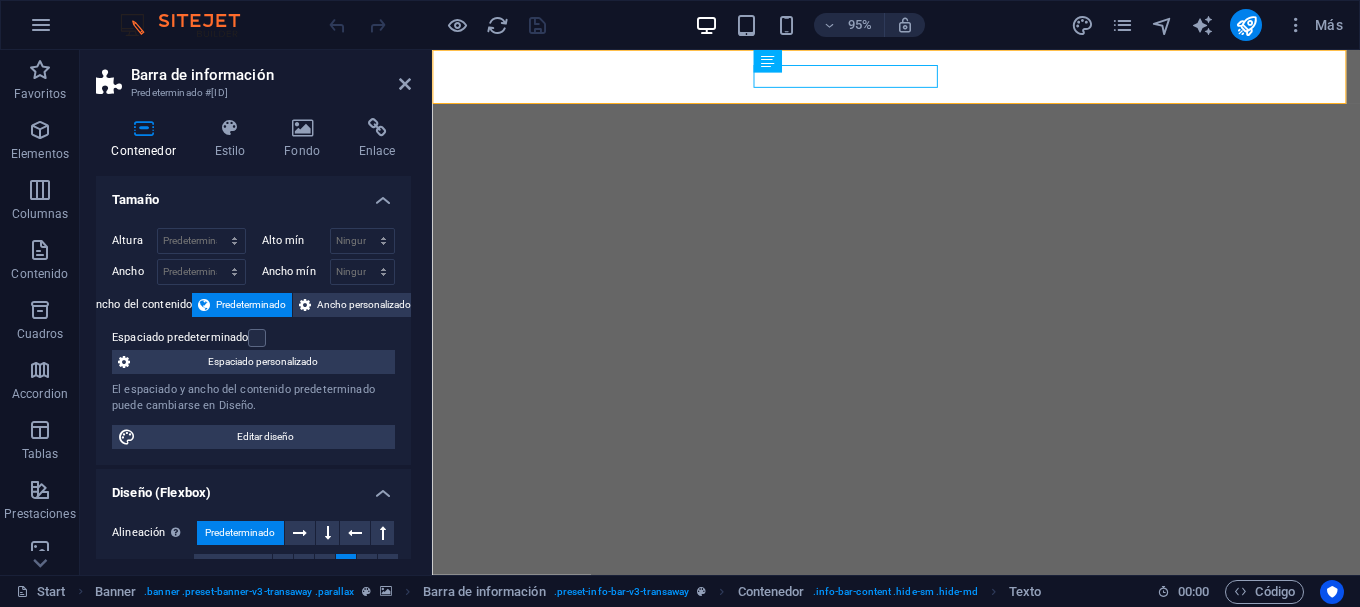 click on "info [EMAIL] [DOMAIN]" at bounding box center (916, 655) 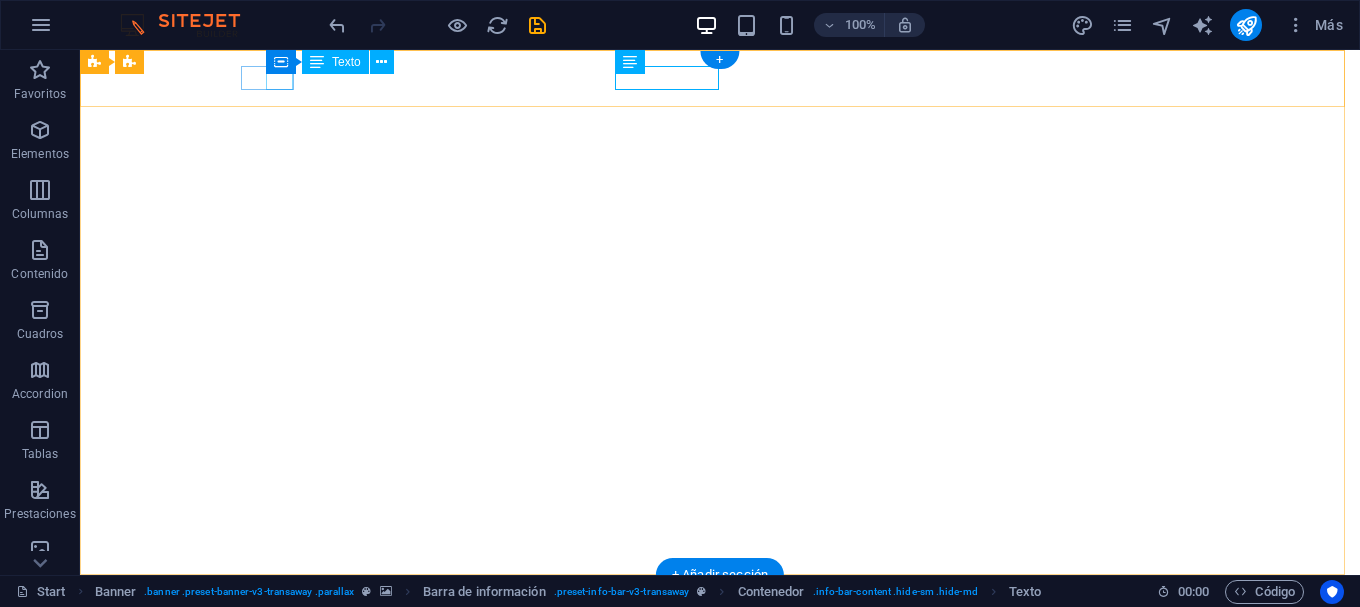 click on "+56" at bounding box center (712, 619) 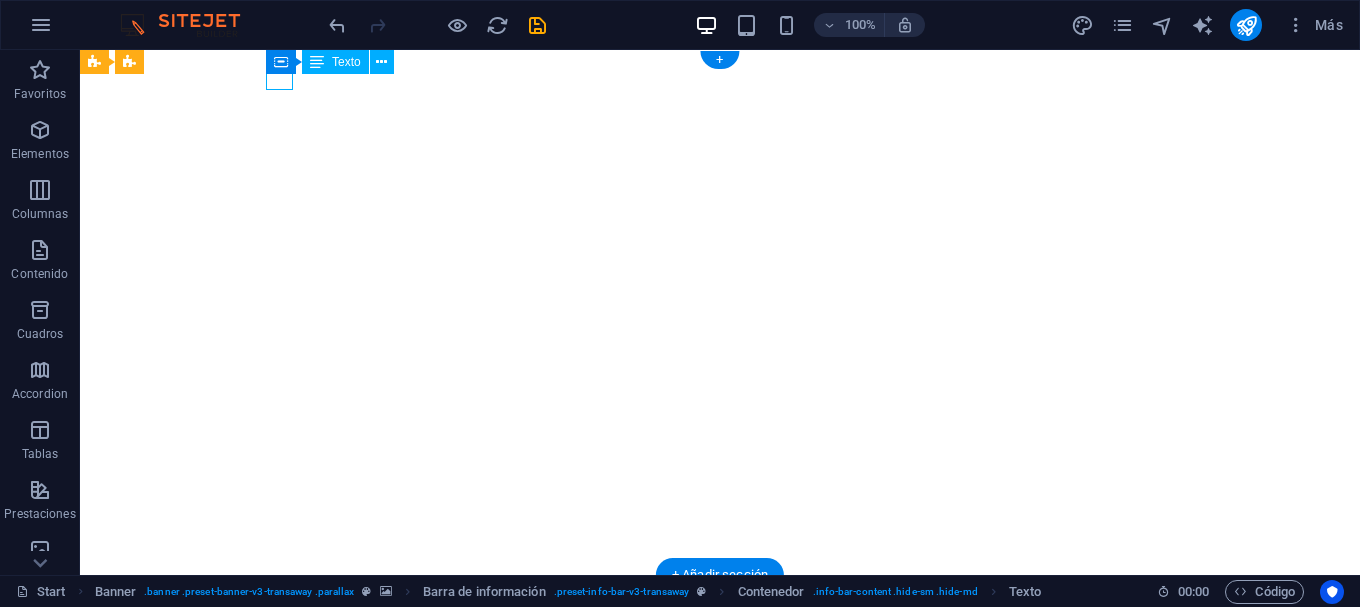 click on "+56" at bounding box center [712, 619] 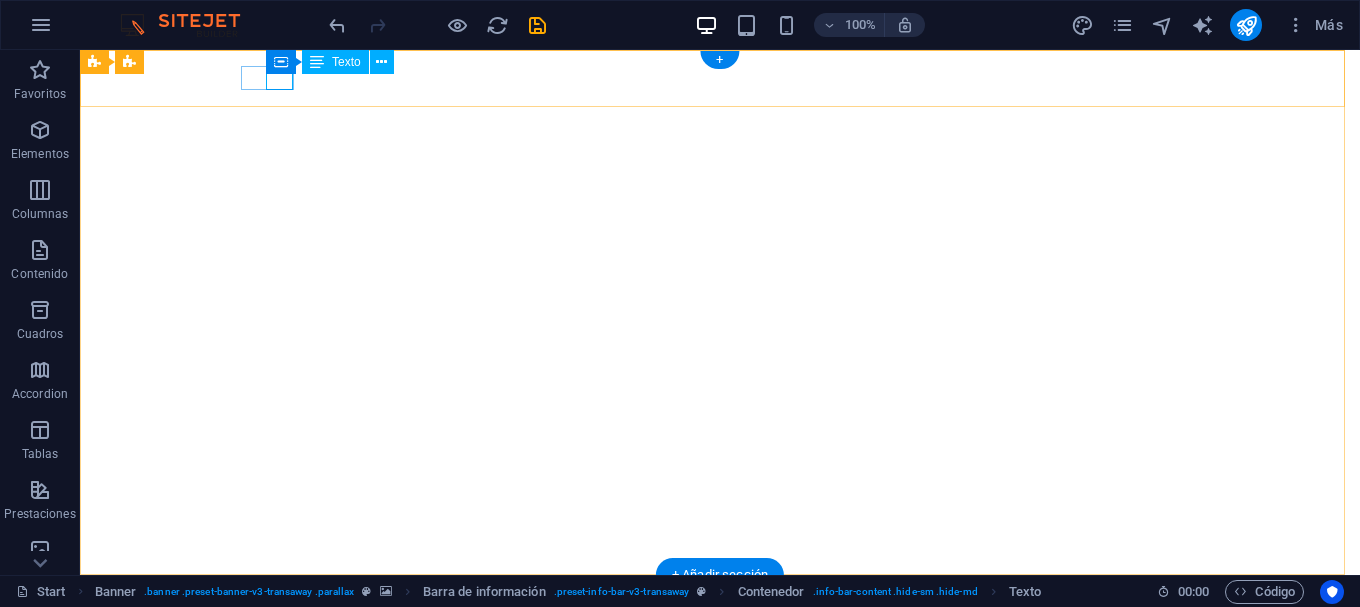 click on "+56" at bounding box center [712, 619] 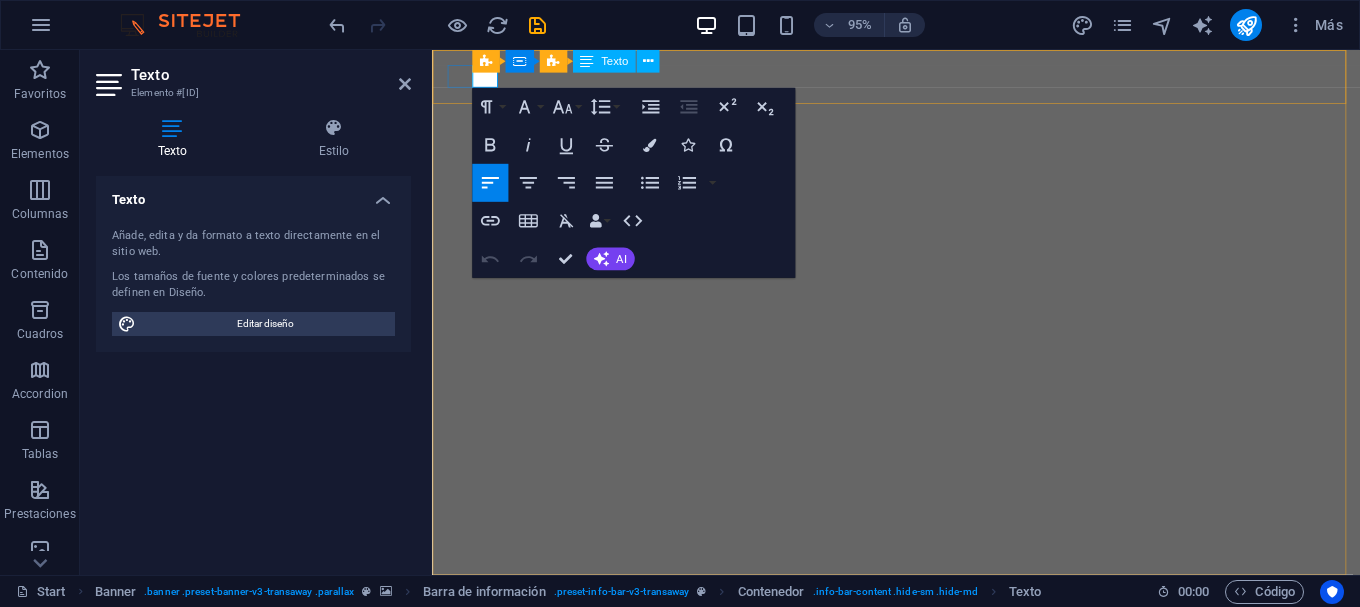 click on "+56" at bounding box center [913, 619] 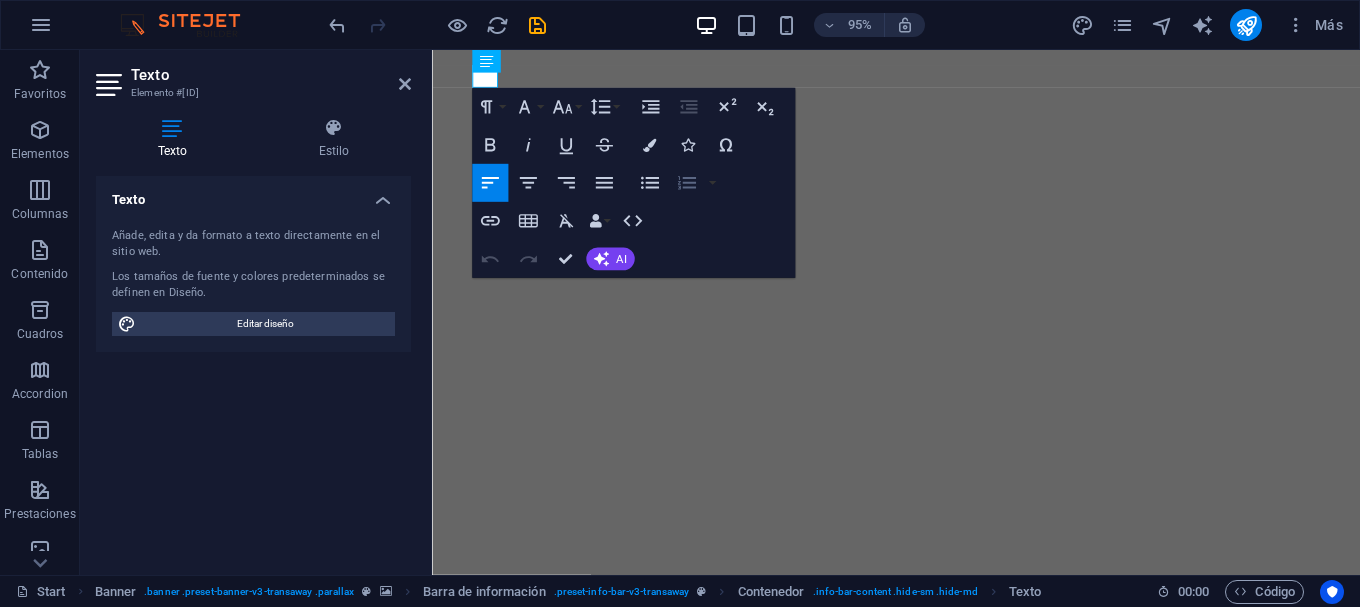 type 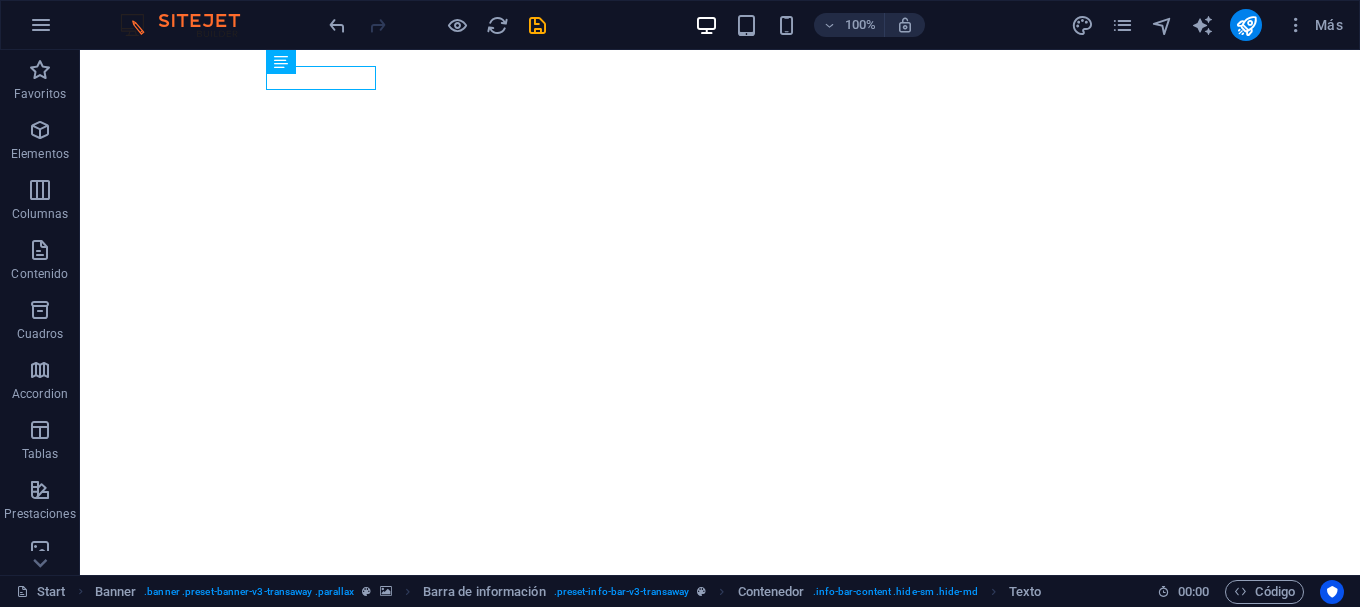 click at bounding box center (190, 25) 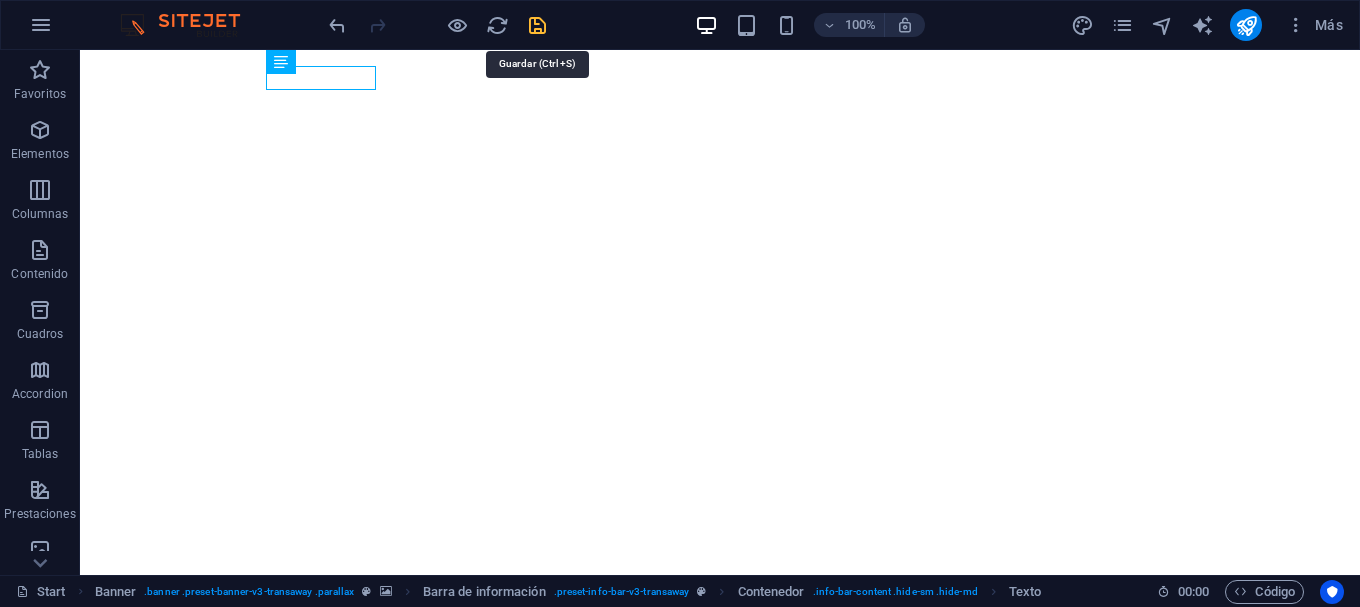 click at bounding box center [537, 25] 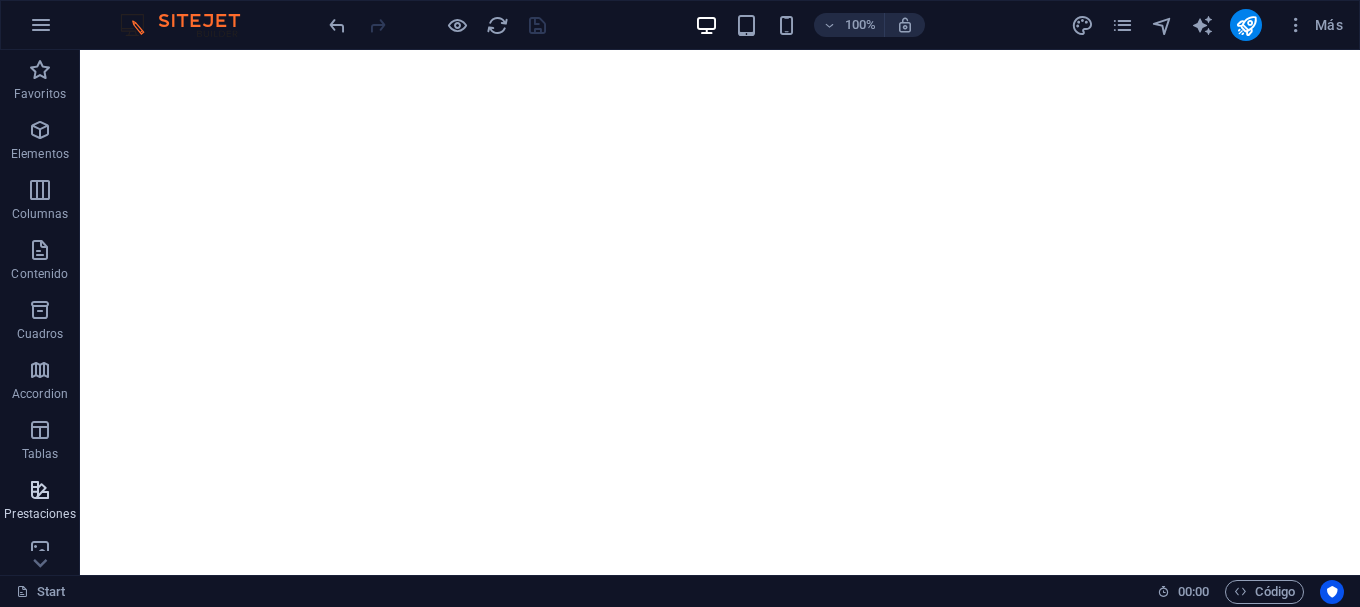 click on "Prestaciones" at bounding box center (39, 514) 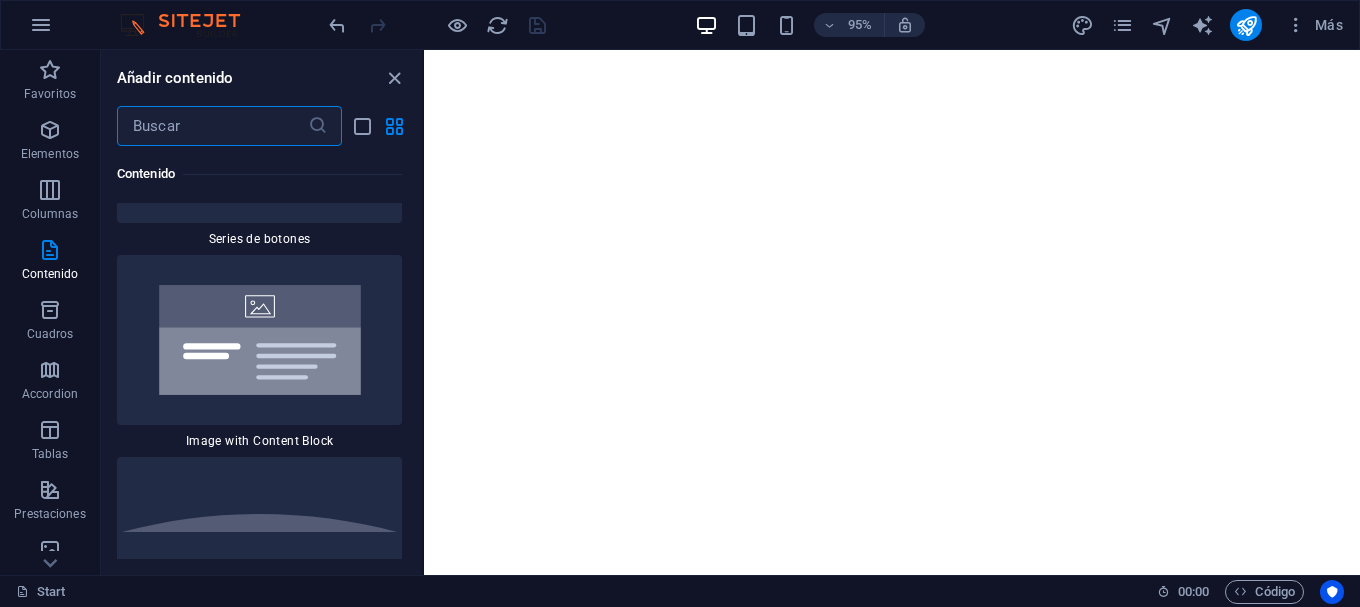 scroll, scrollTop: 9327, scrollLeft: 0, axis: vertical 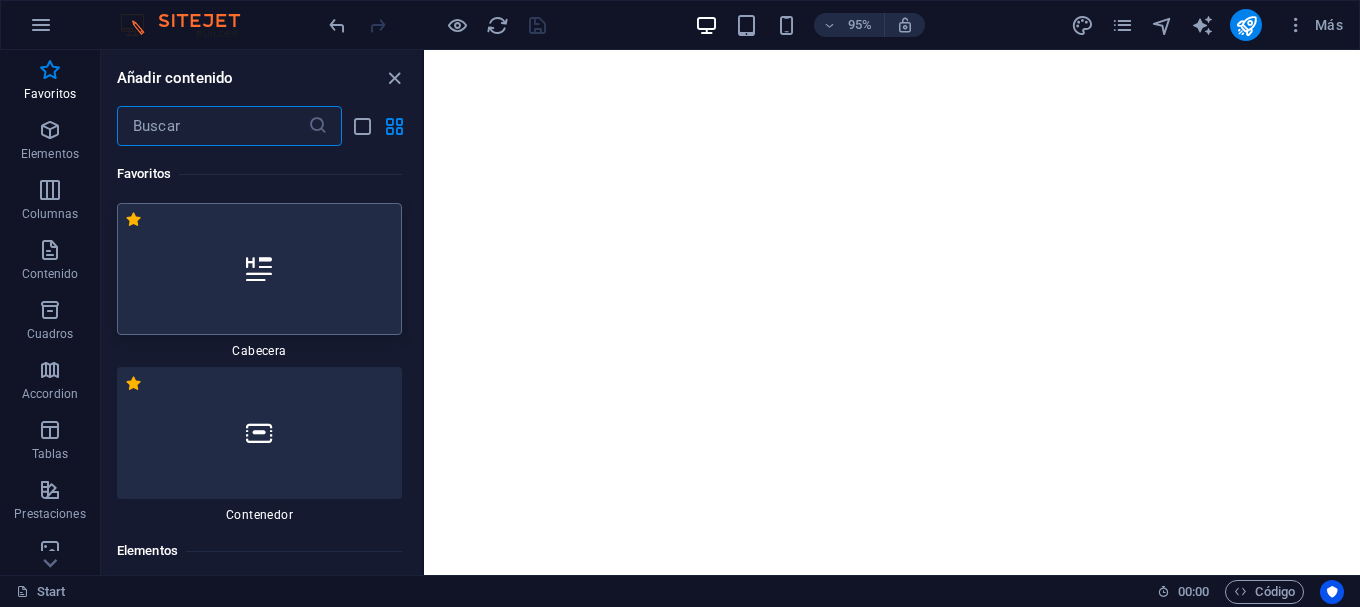 click at bounding box center [259, 269] 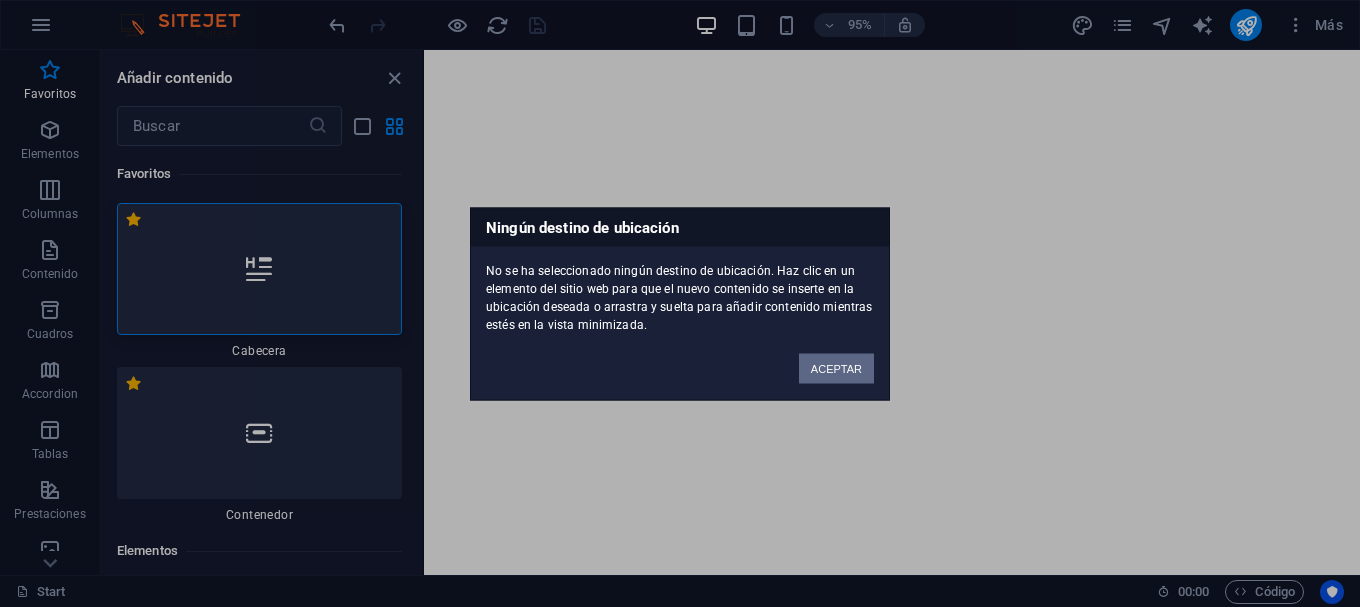 drag, startPoint x: 851, startPoint y: 371, endPoint x: 428, endPoint y: 334, distance: 424.6151 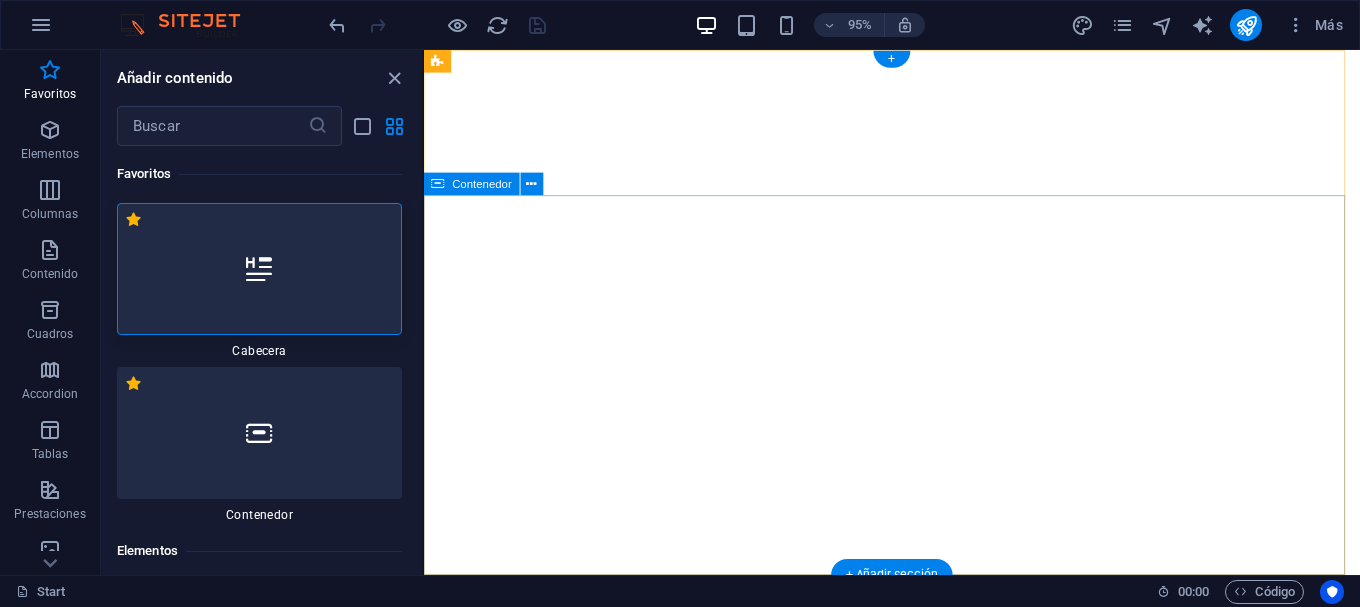 click on "nuestro Servicio de transporte" at bounding box center (916, 1136) 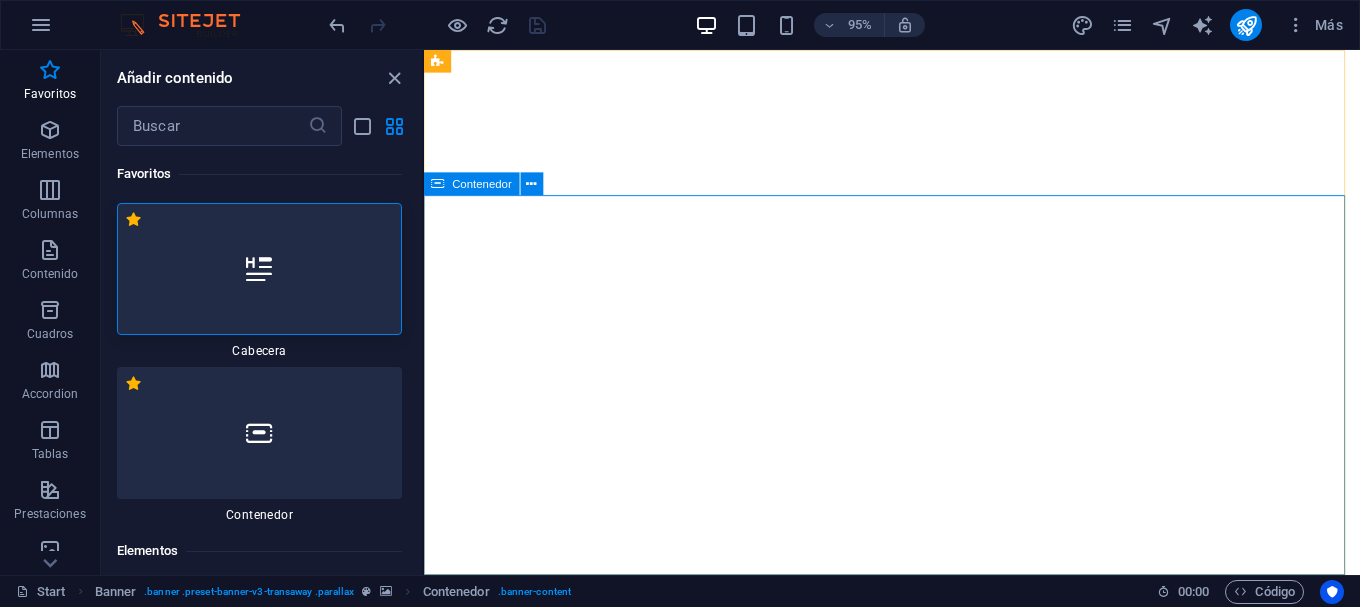 click on "Contenedor" at bounding box center [483, 183] 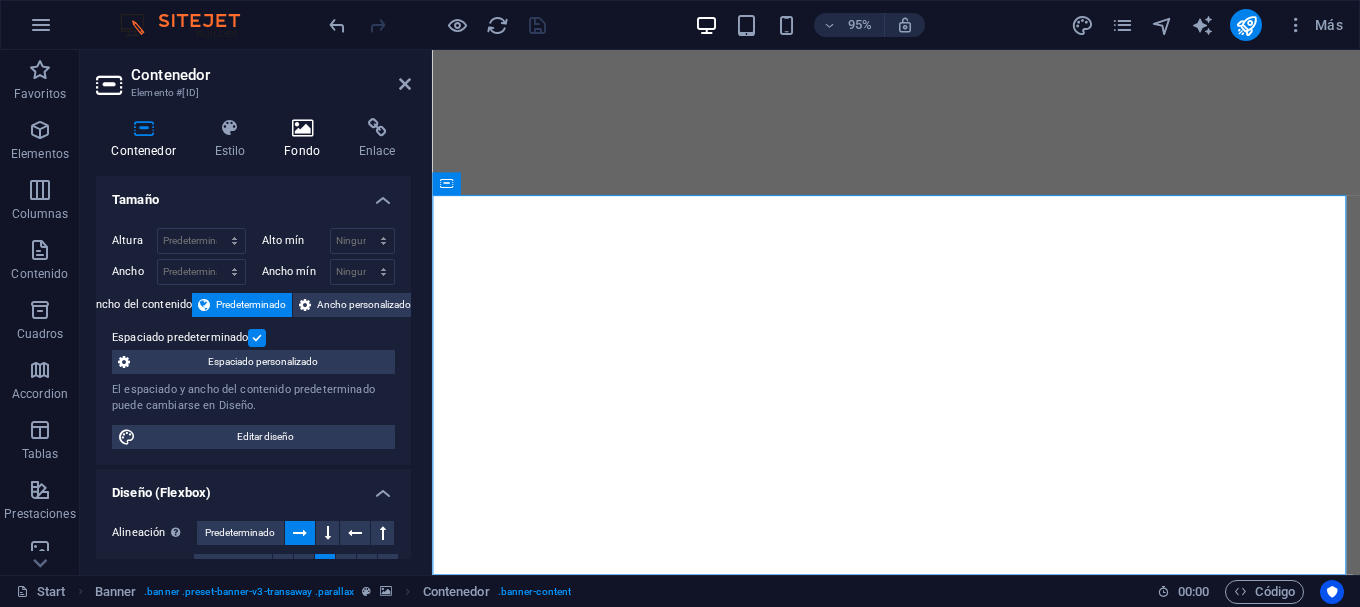 click at bounding box center [302, 128] 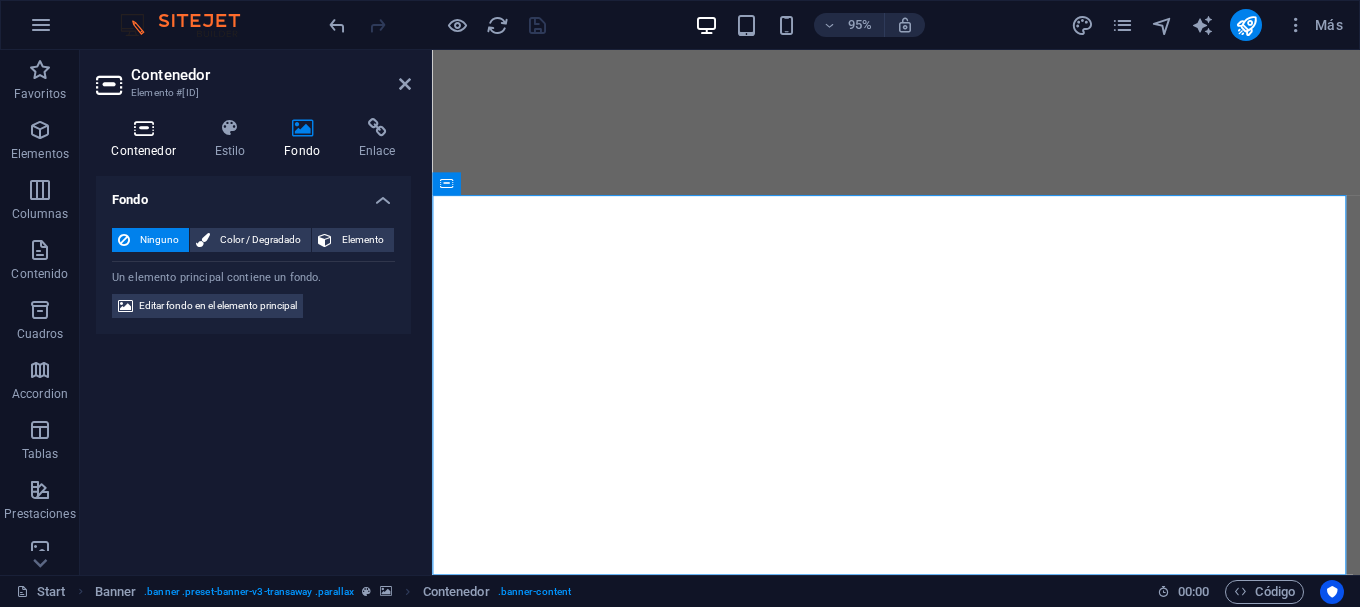click on "Contenedor" at bounding box center (147, 139) 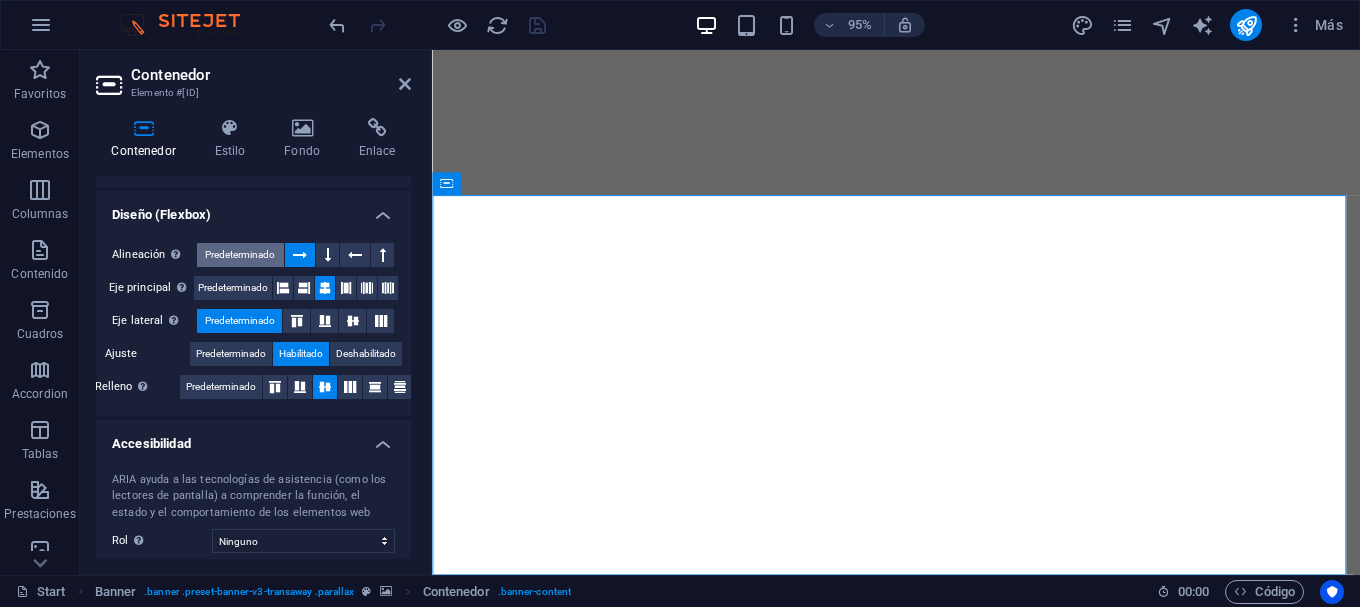 scroll, scrollTop: 416, scrollLeft: 0, axis: vertical 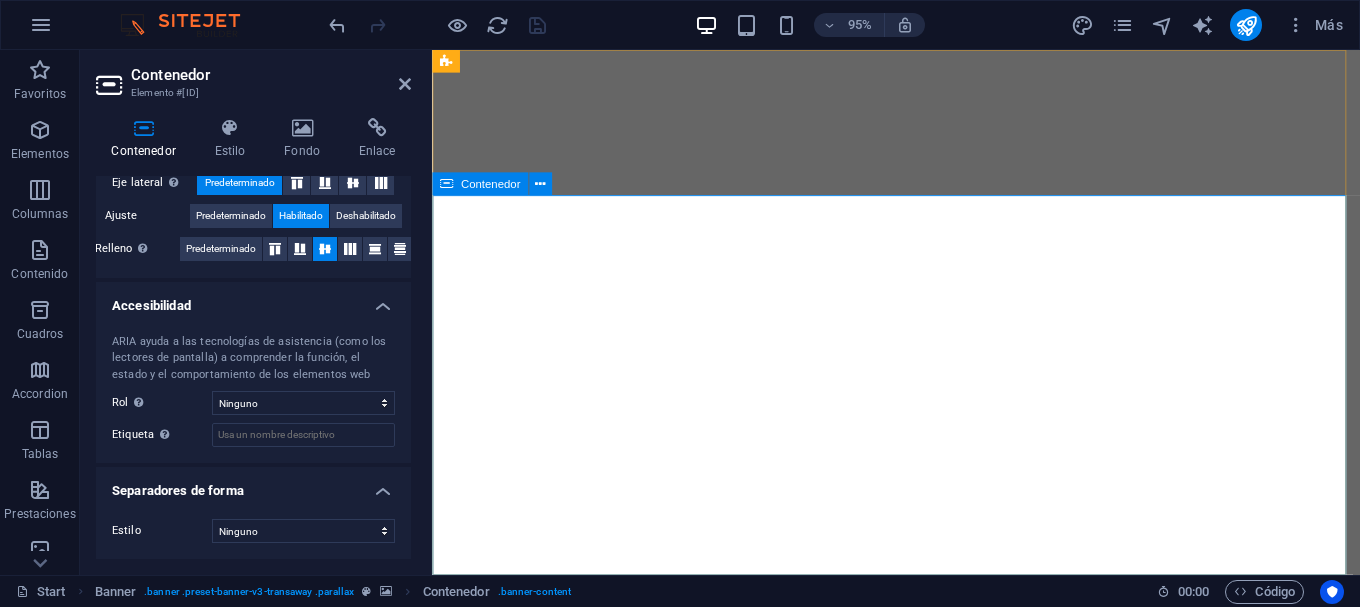click on "nuestro Servicio de transporte" at bounding box center (920, 1136) 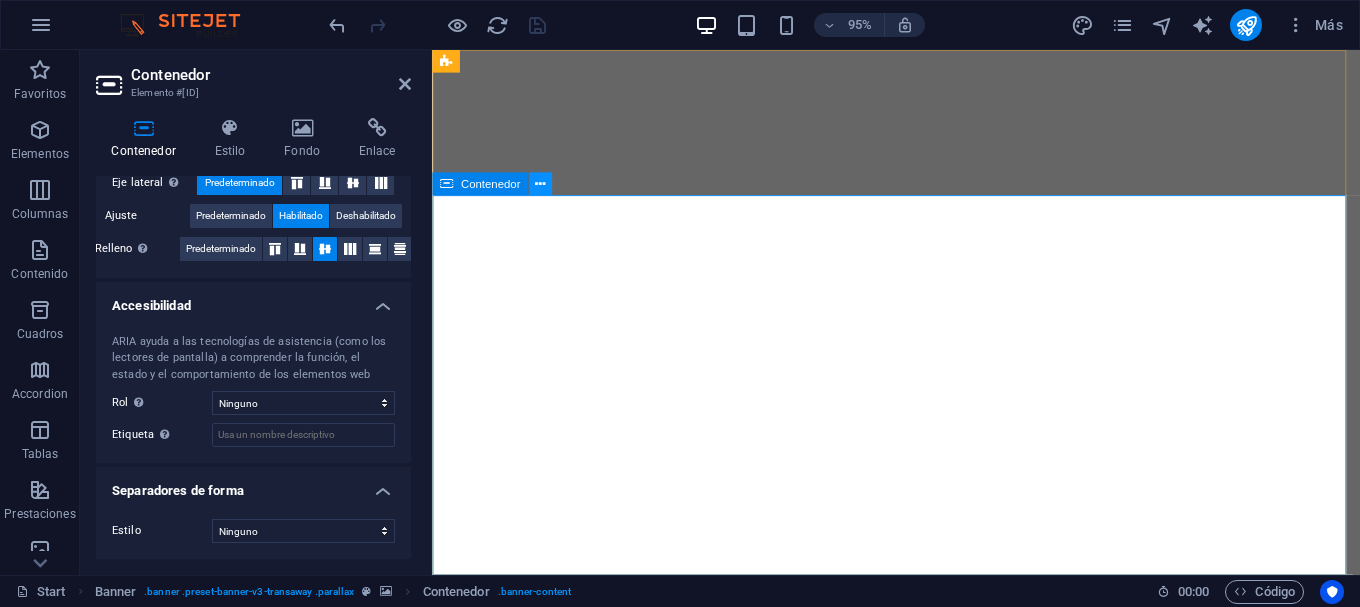 click at bounding box center (540, 184) 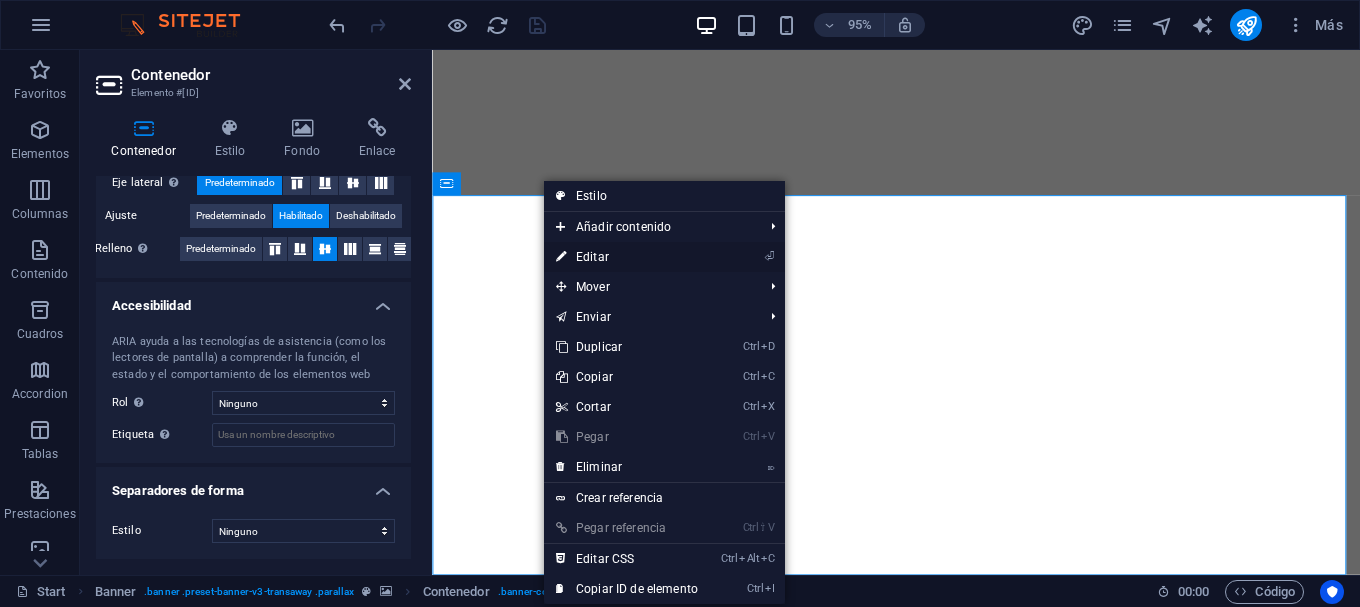 click on "⏎  Editar" at bounding box center [627, 257] 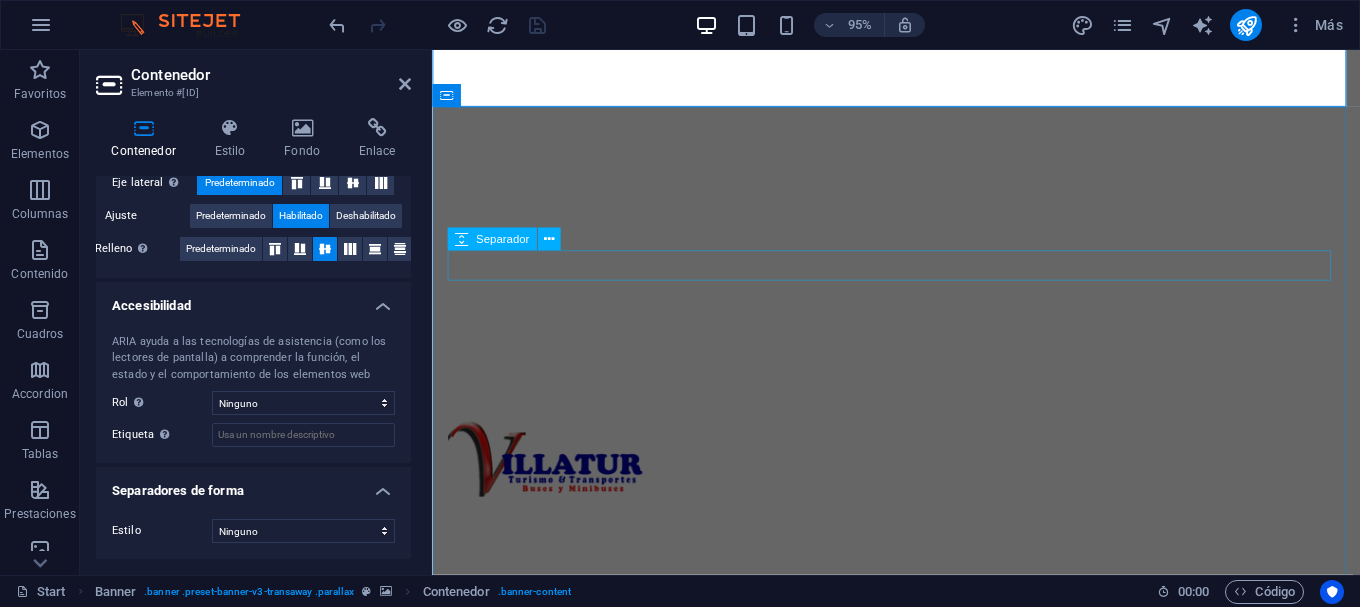 scroll, scrollTop: 200, scrollLeft: 0, axis: vertical 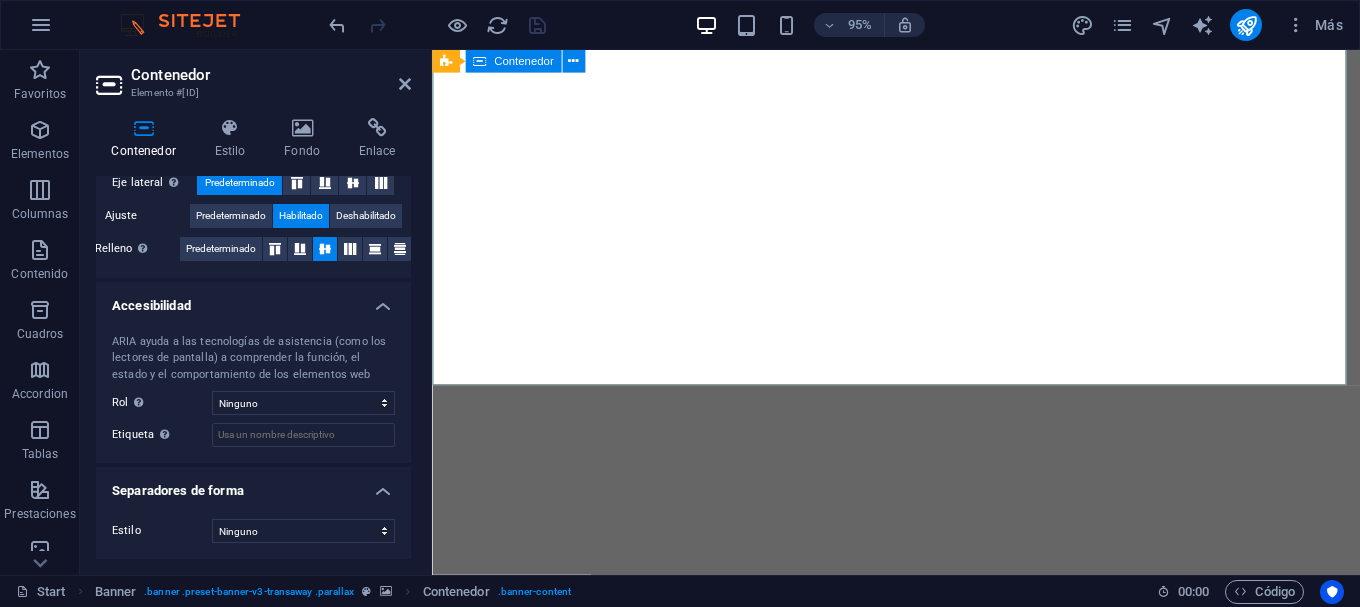 click on "nuestro Servicio de transporte" at bounding box center (920, 964) 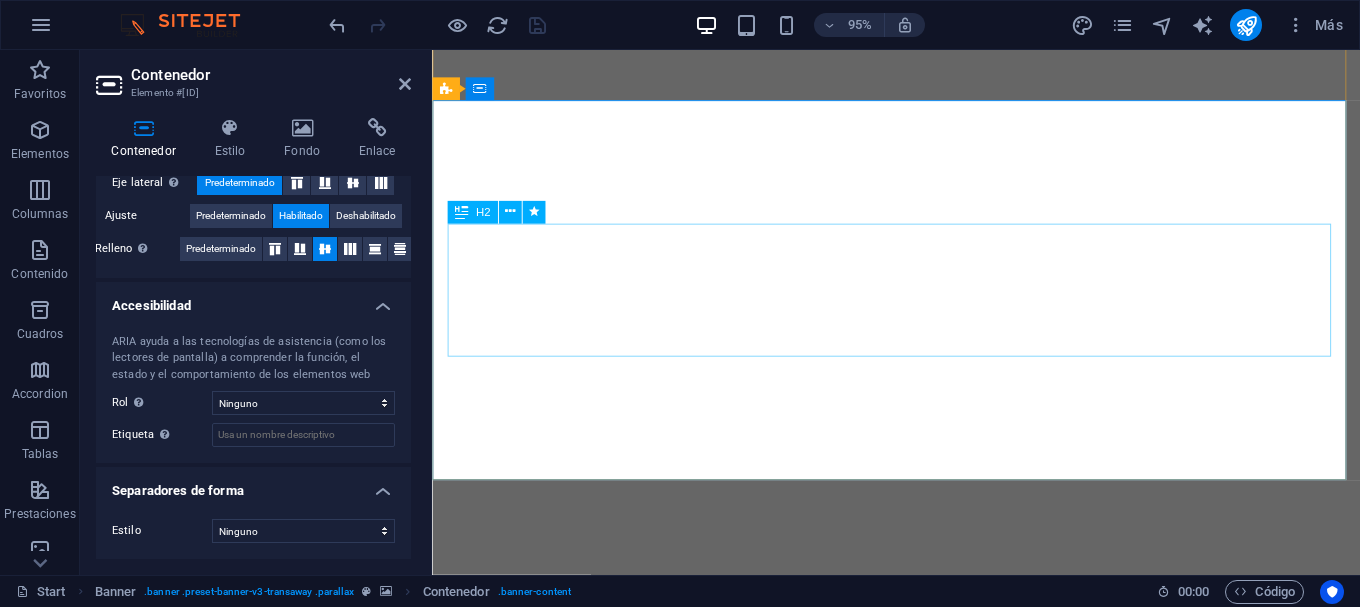 scroll, scrollTop: 0, scrollLeft: 0, axis: both 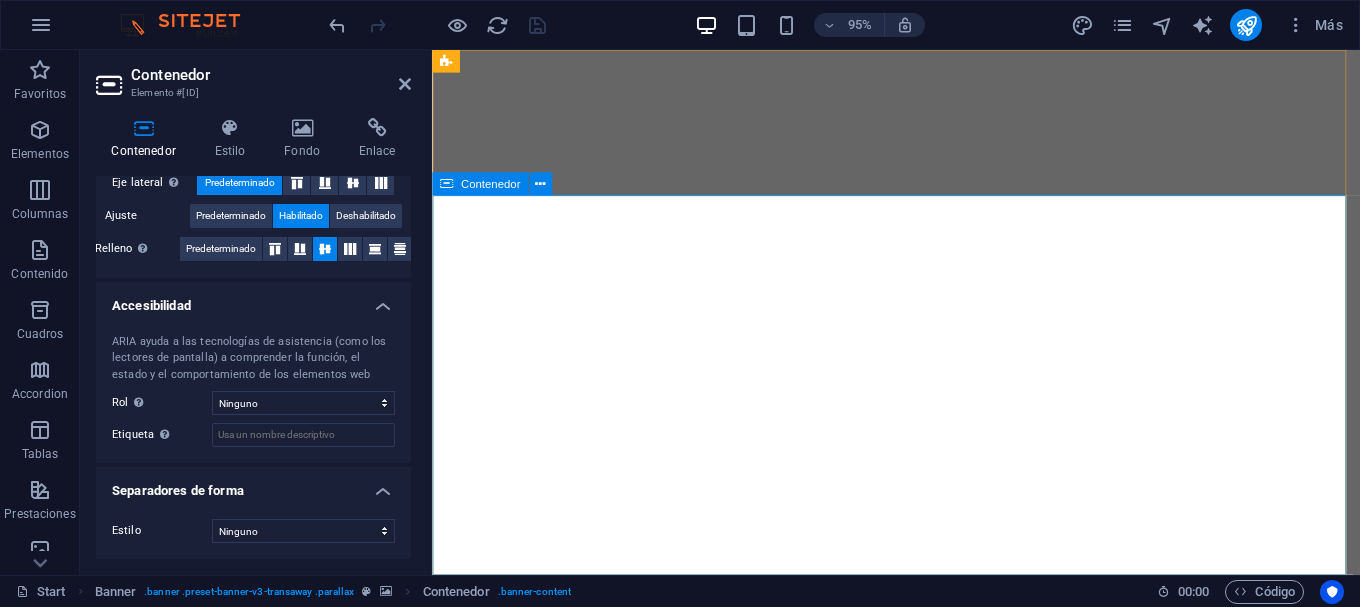 click on "nuestro Servicio de transporte" at bounding box center [920, 1164] 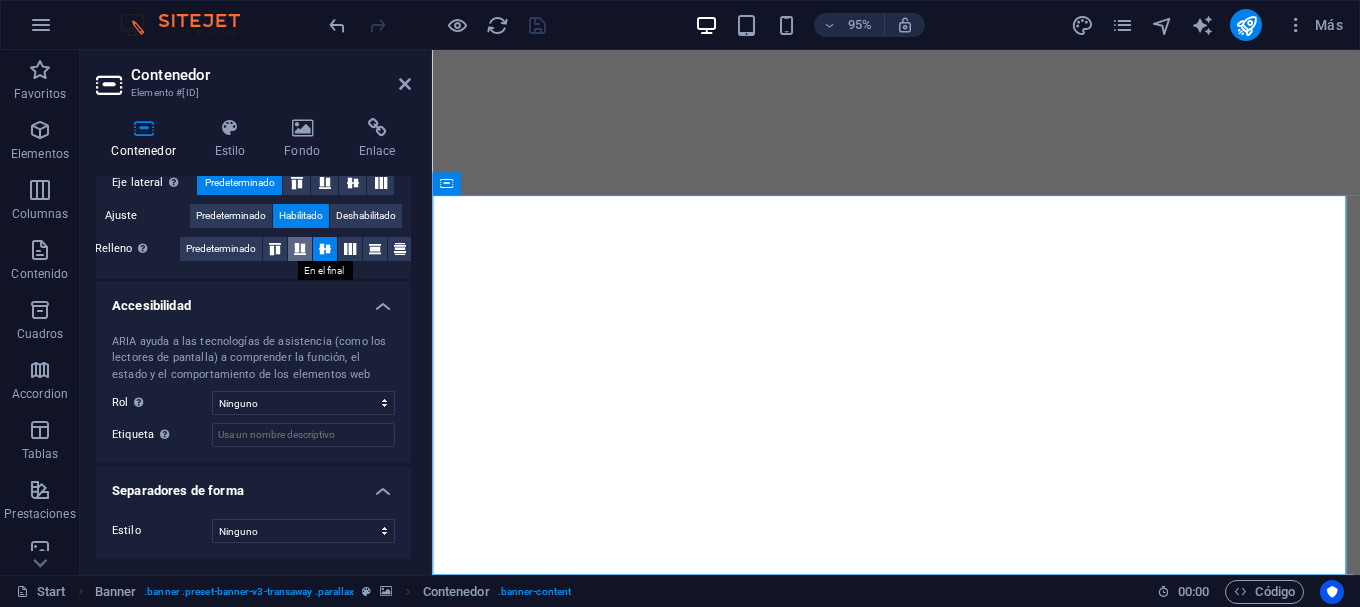 scroll, scrollTop: 216, scrollLeft: 0, axis: vertical 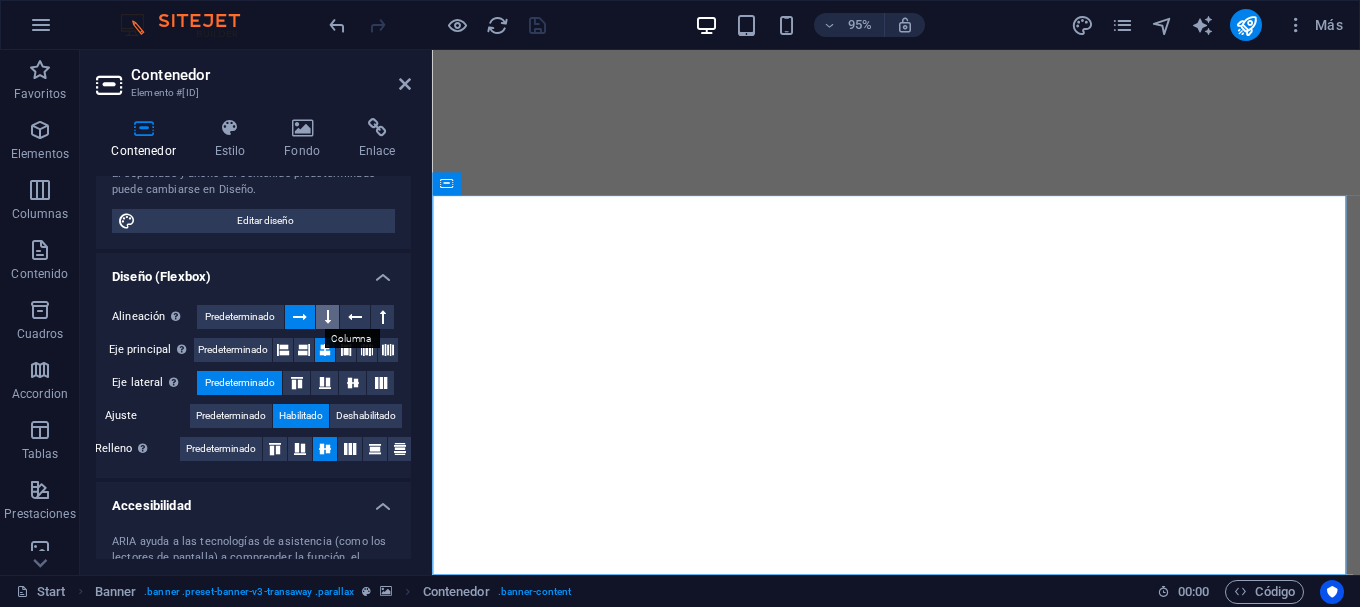 click at bounding box center (328, 317) 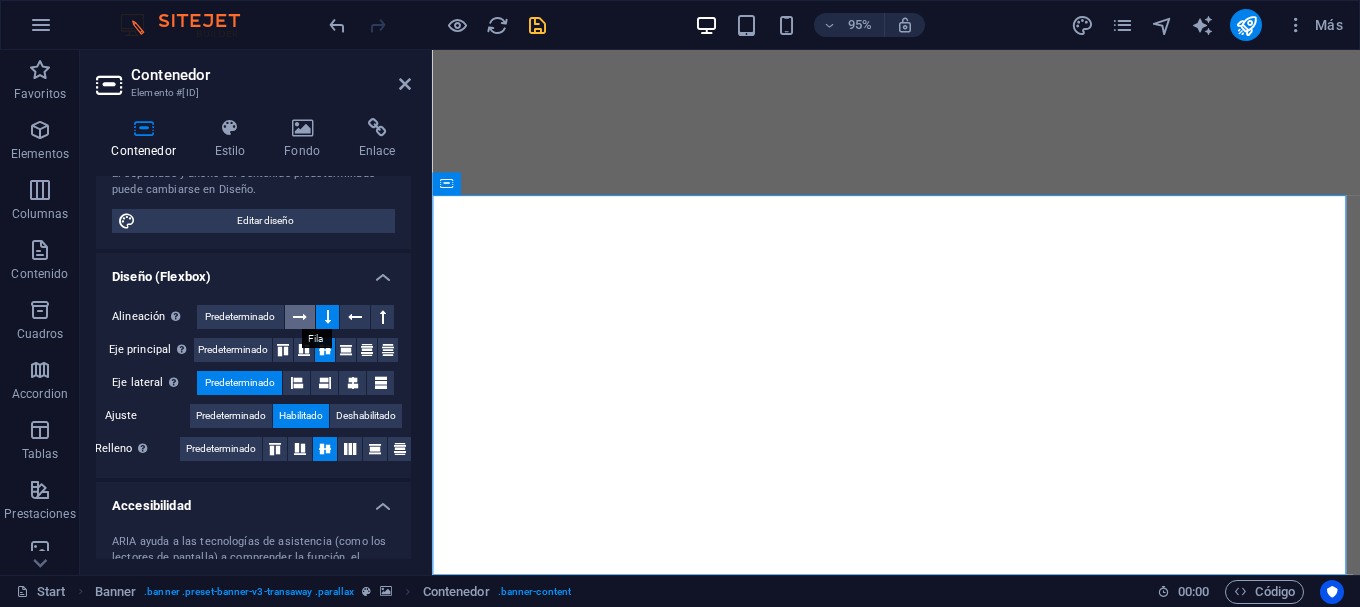 click at bounding box center (300, 317) 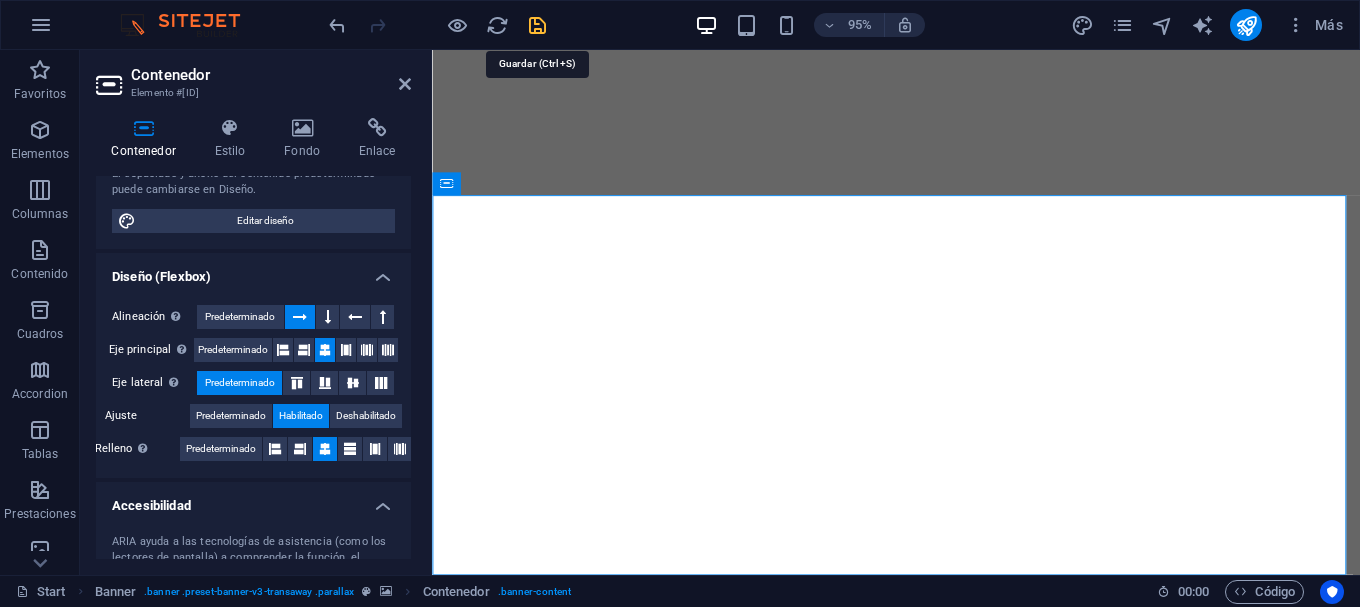 drag, startPoint x: 536, startPoint y: 20, endPoint x: 358, endPoint y: 105, distance: 197.25365 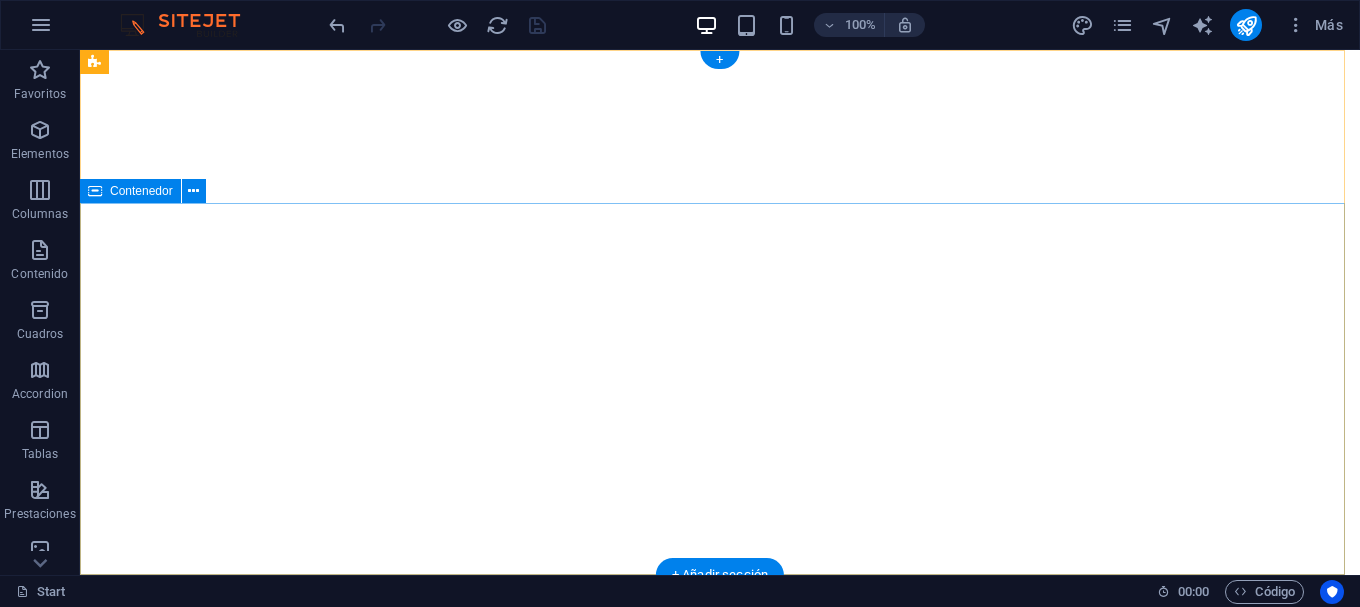 click on "nuestro Servicio de transporte" at bounding box center (720, 1136) 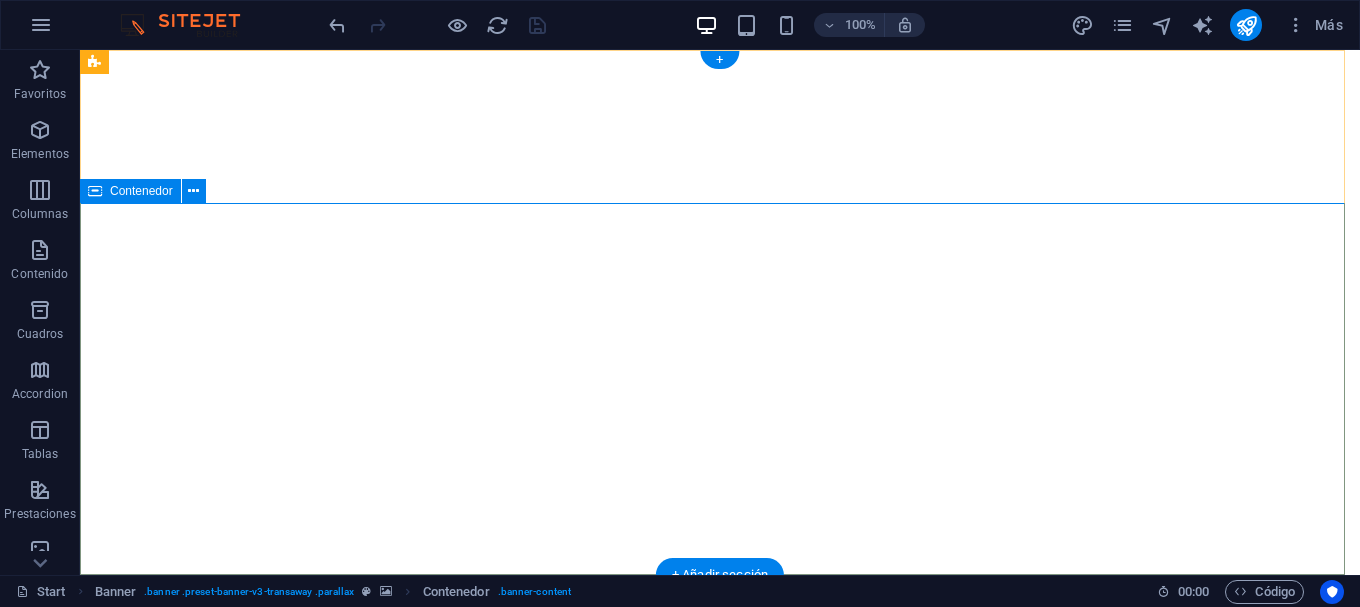 click on "nuestro Servicio de transporte" at bounding box center [720, 1136] 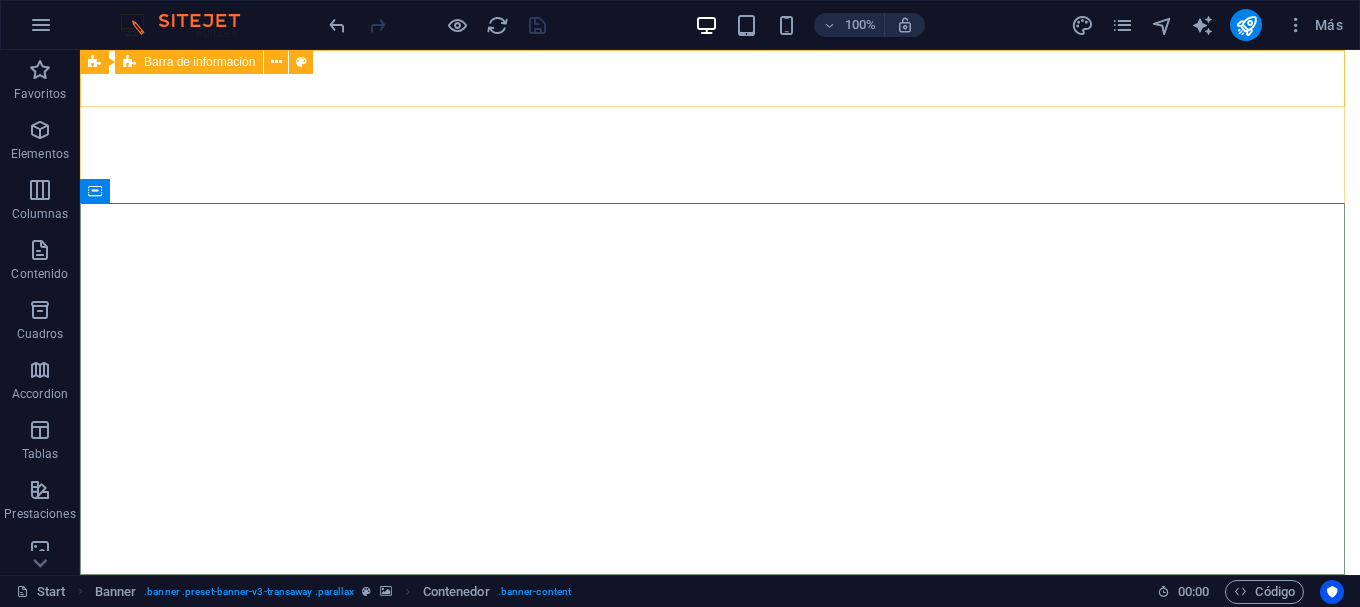 click on "Barra de información" at bounding box center [199, 62] 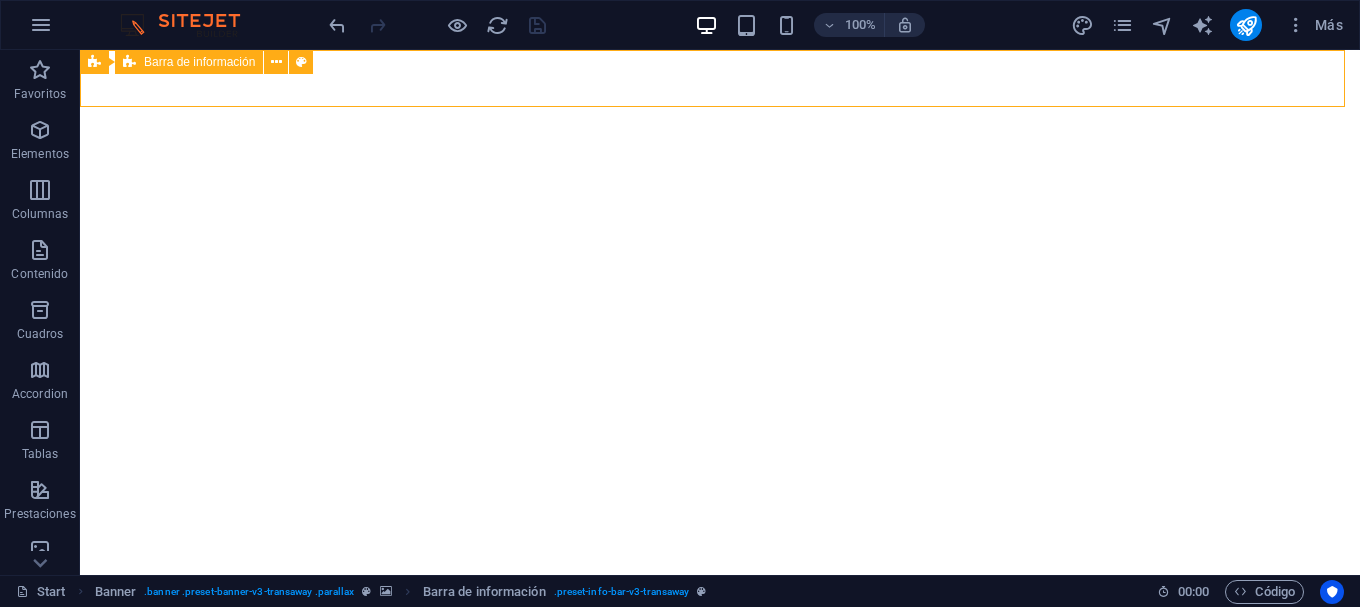 click on "Barra de información" at bounding box center (199, 62) 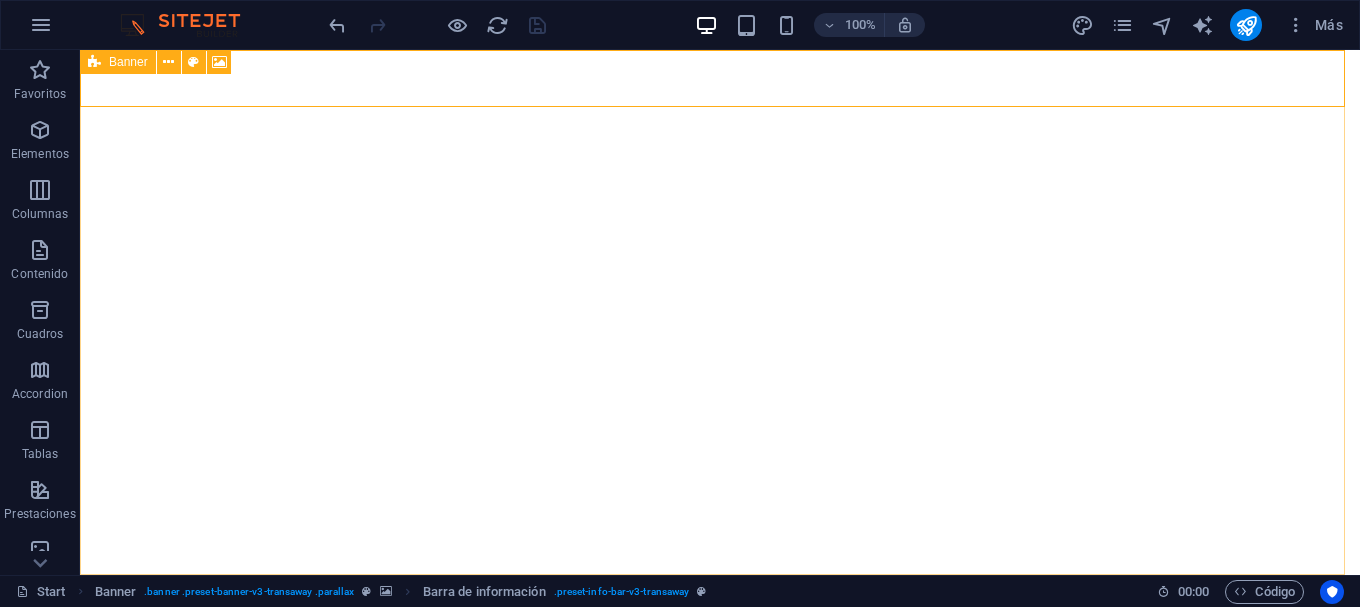 click on "Banner" at bounding box center [128, 62] 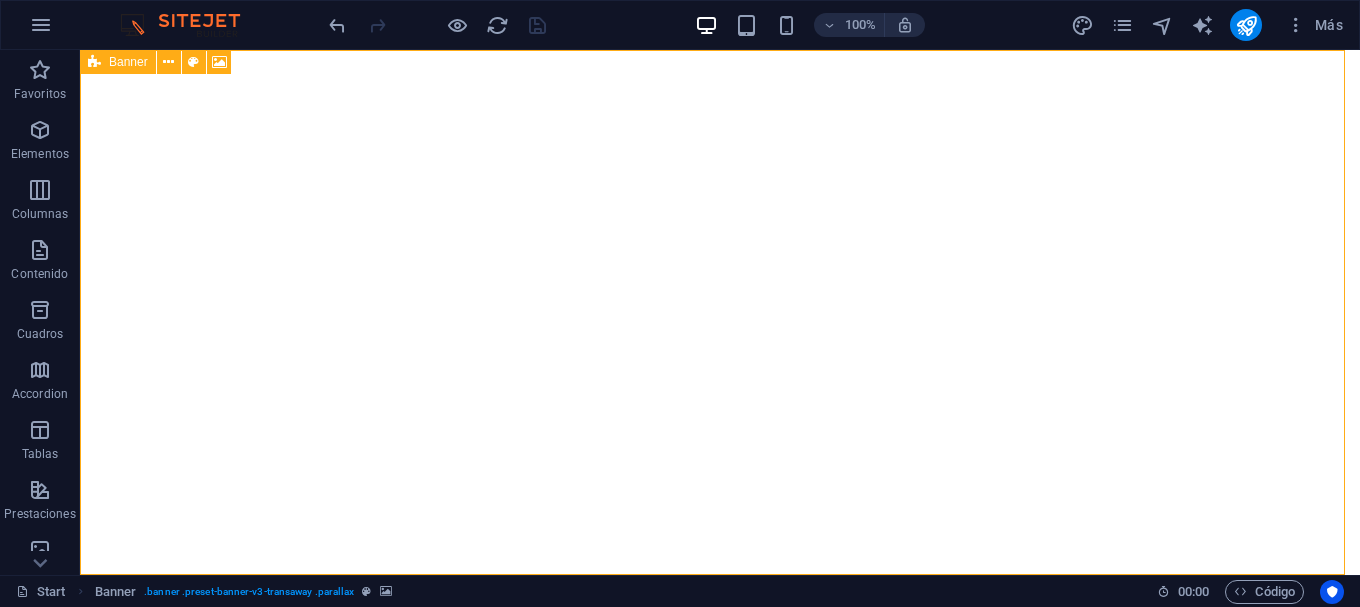 click on "Banner" at bounding box center (128, 62) 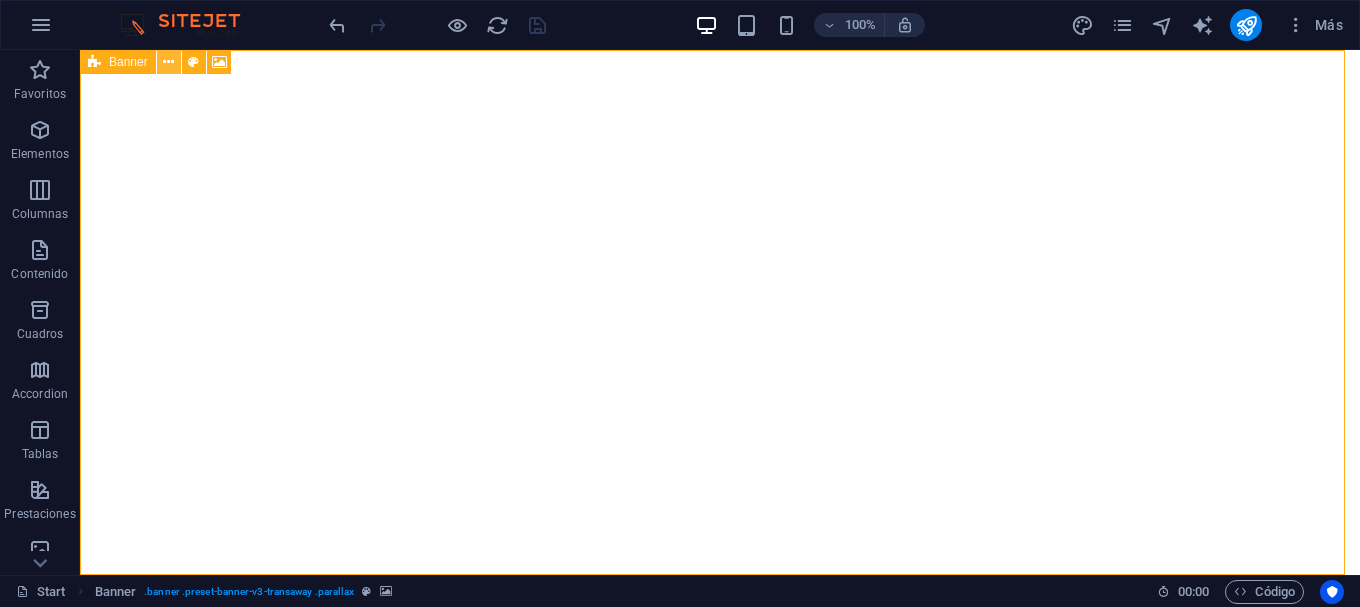 click at bounding box center (168, 62) 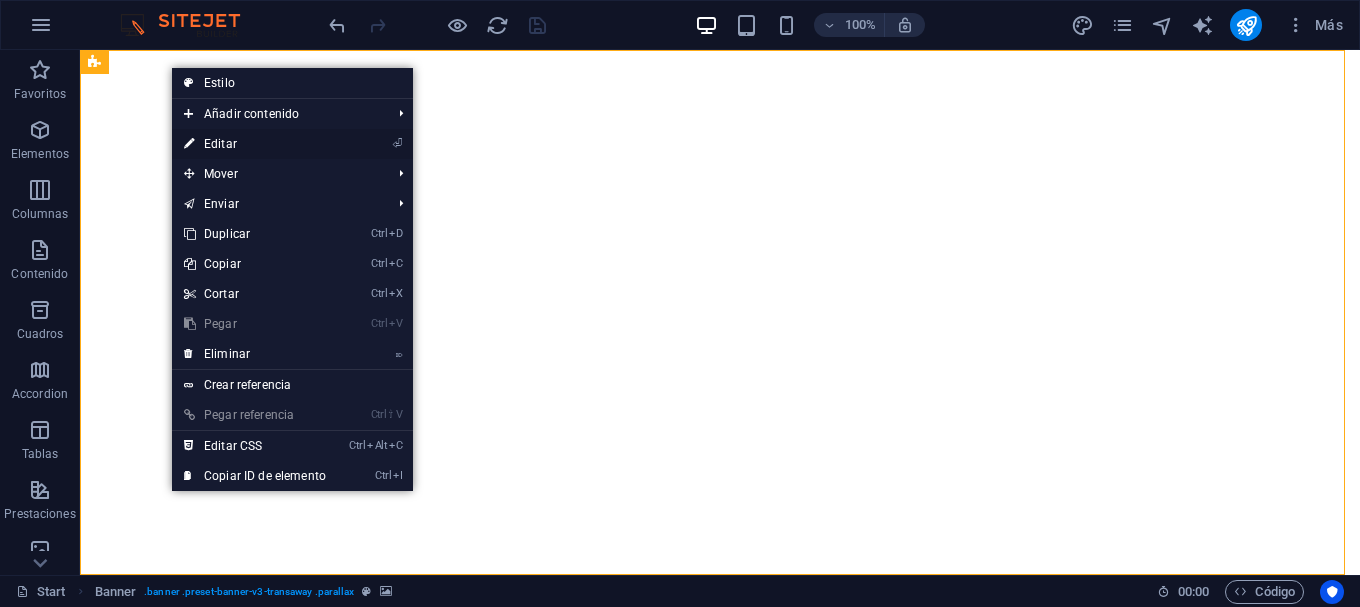 click on "⏎  Editar" at bounding box center (255, 144) 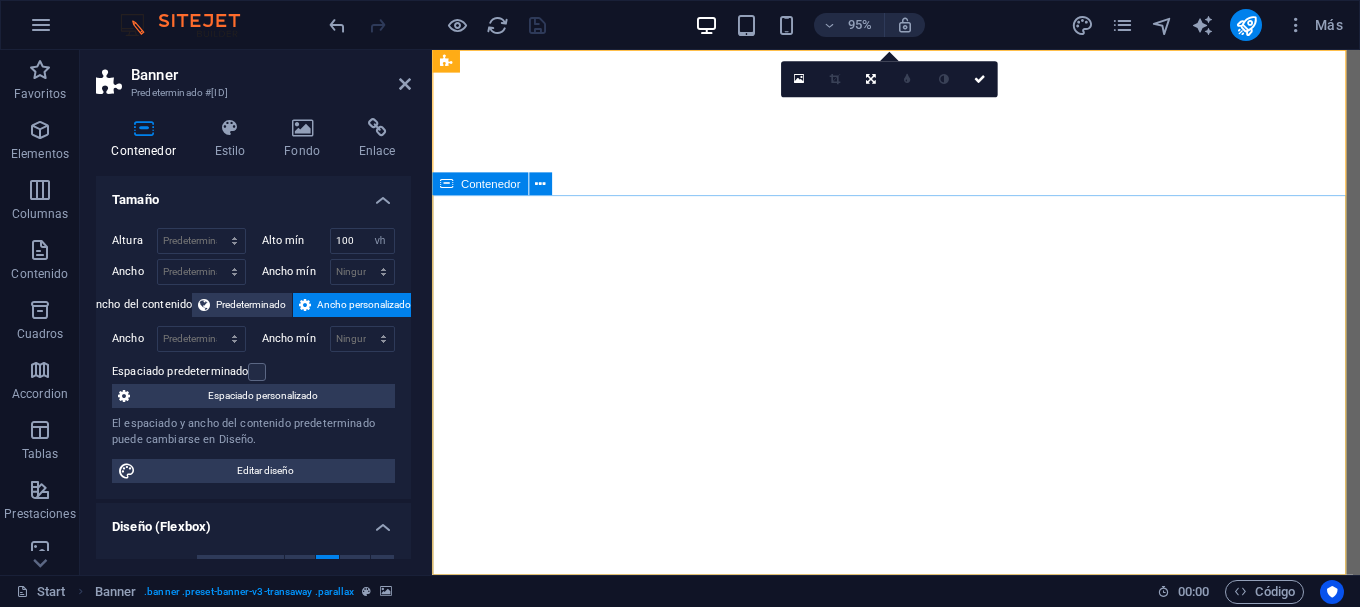 drag, startPoint x: 928, startPoint y: 273, endPoint x: 1245, endPoint y: 263, distance: 317.15768 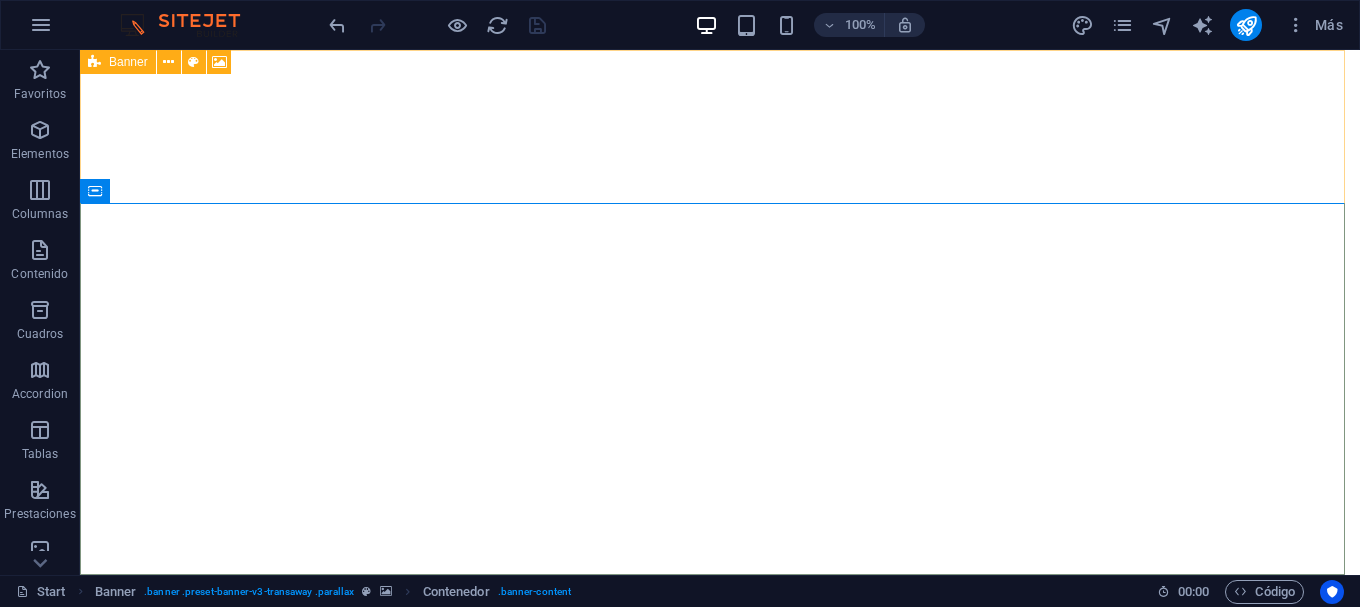 click on "Banner" at bounding box center [118, 62] 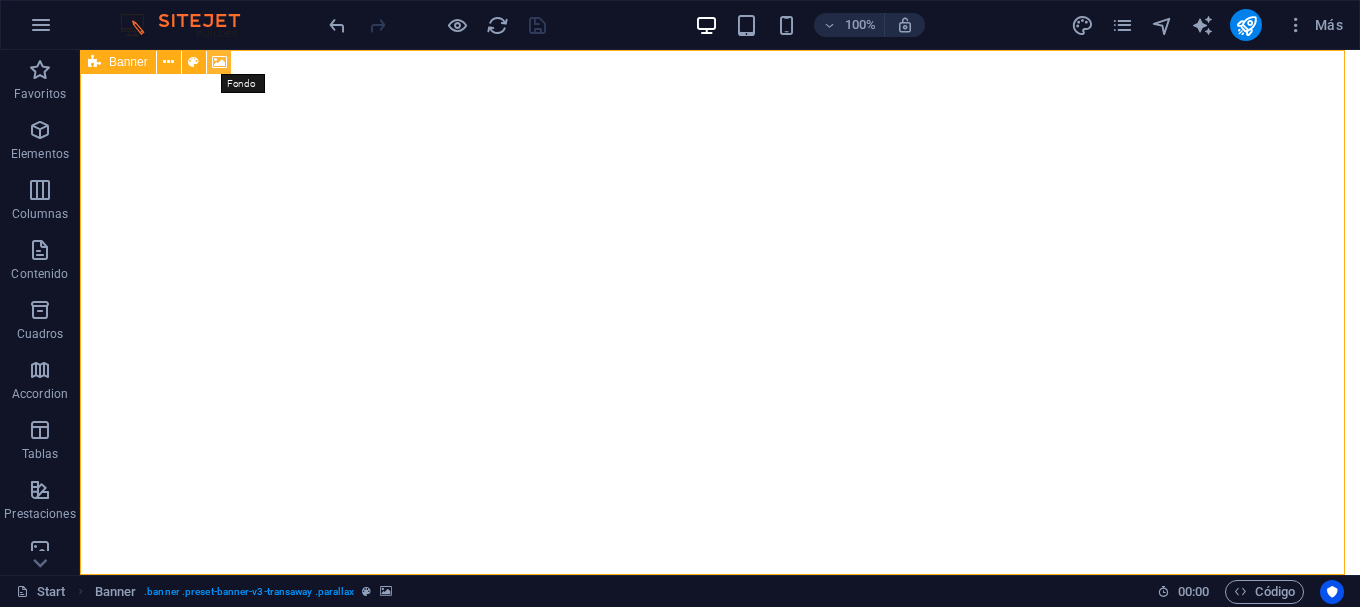 click at bounding box center [219, 62] 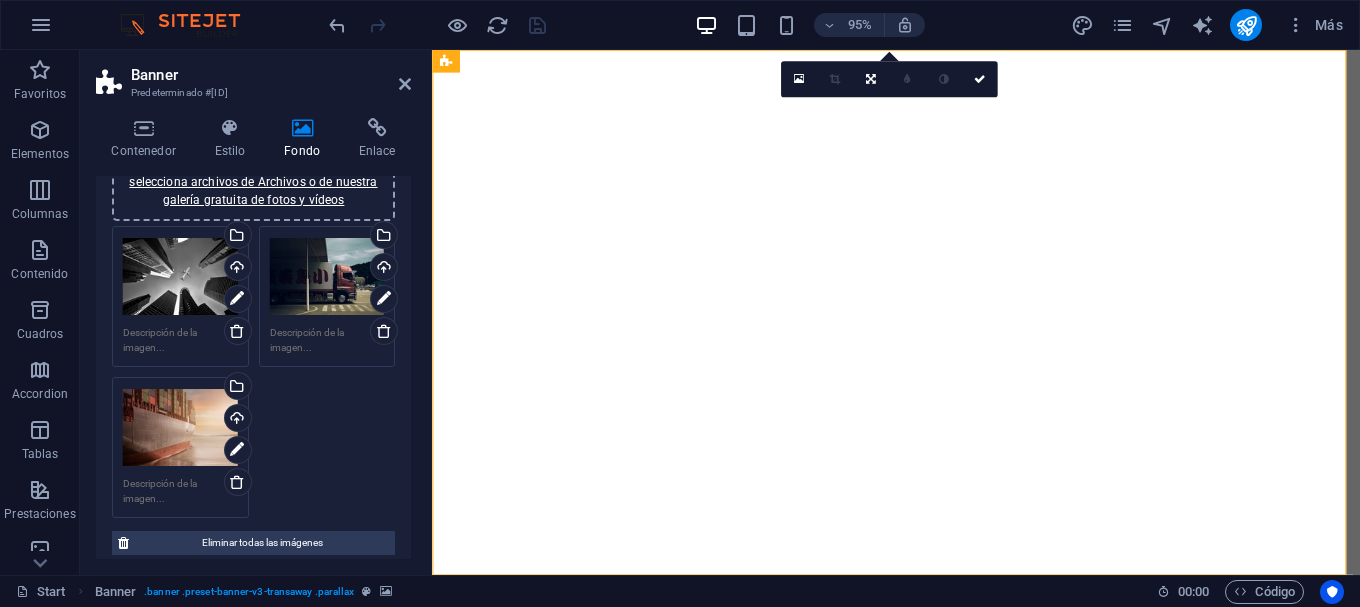 scroll, scrollTop: 300, scrollLeft: 0, axis: vertical 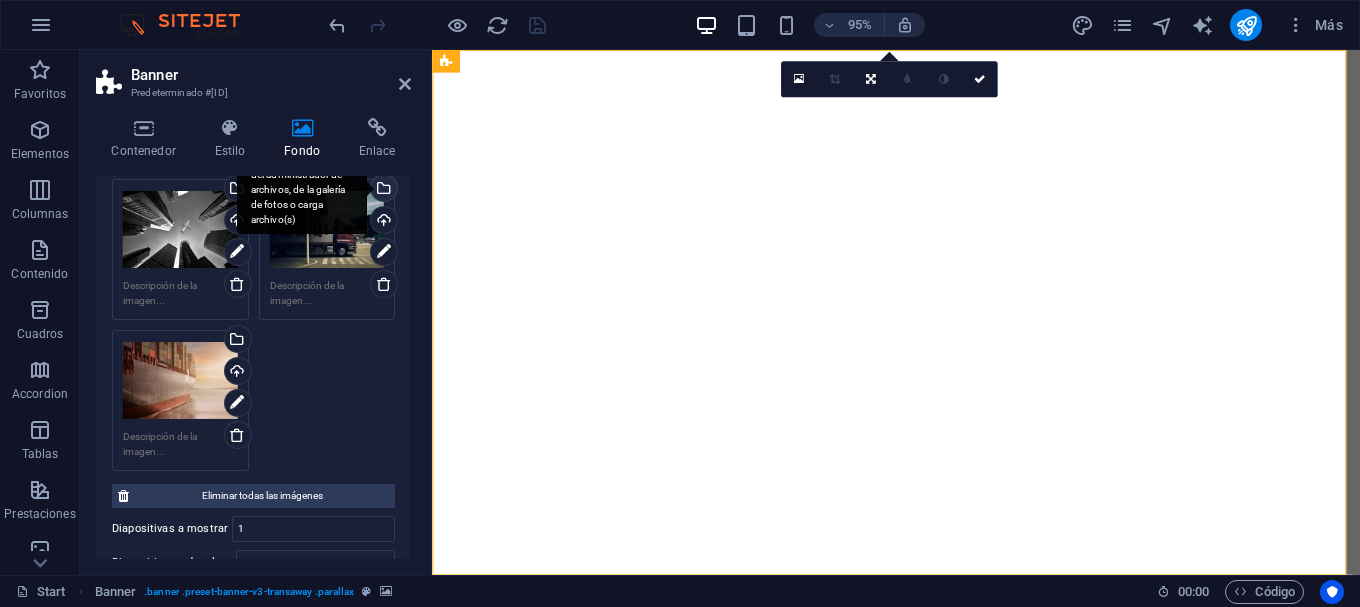 click on "Selecciona archivos del administrador de archivos, de la galería de fotos o carga archivo(s)" at bounding box center [302, 190] 